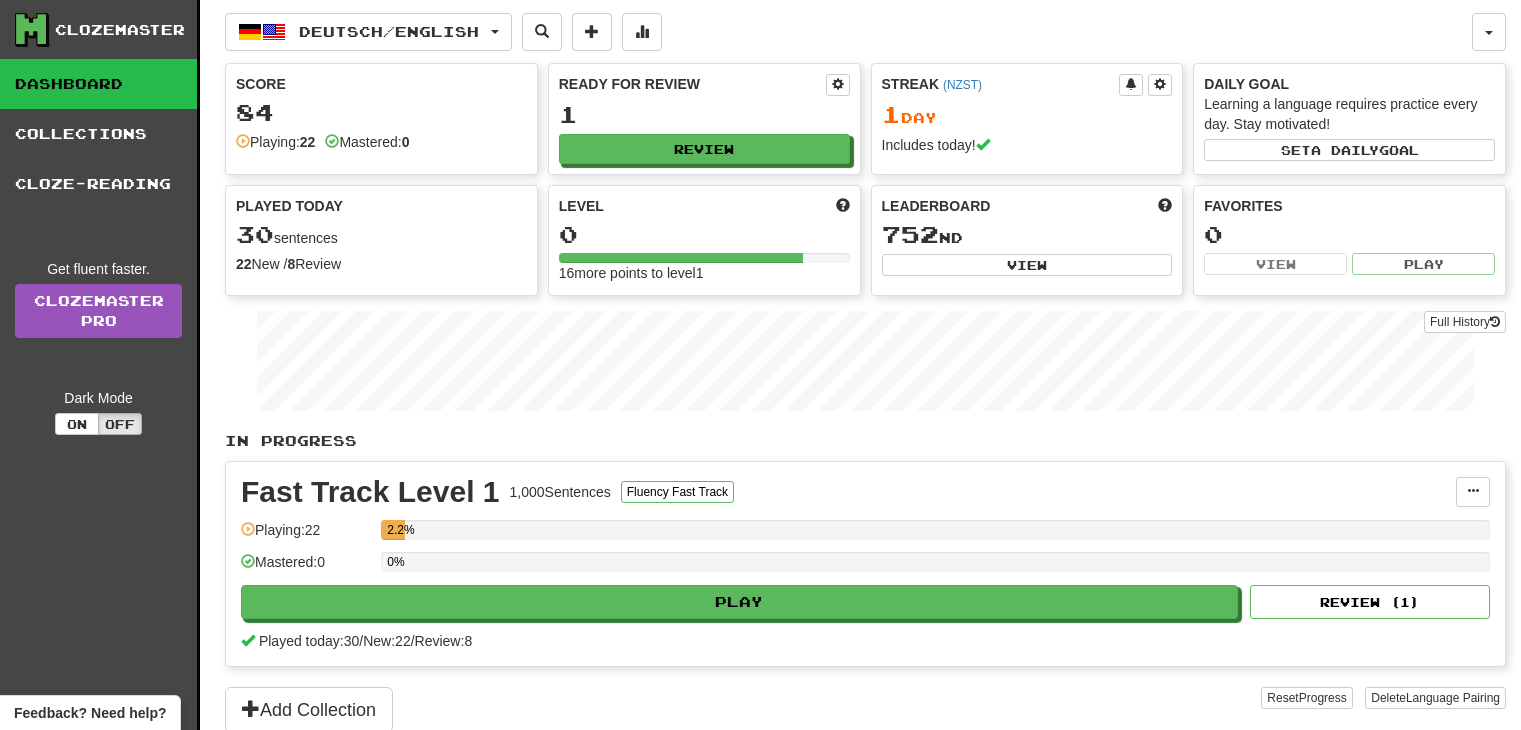 scroll, scrollTop: 0, scrollLeft: 0, axis: both 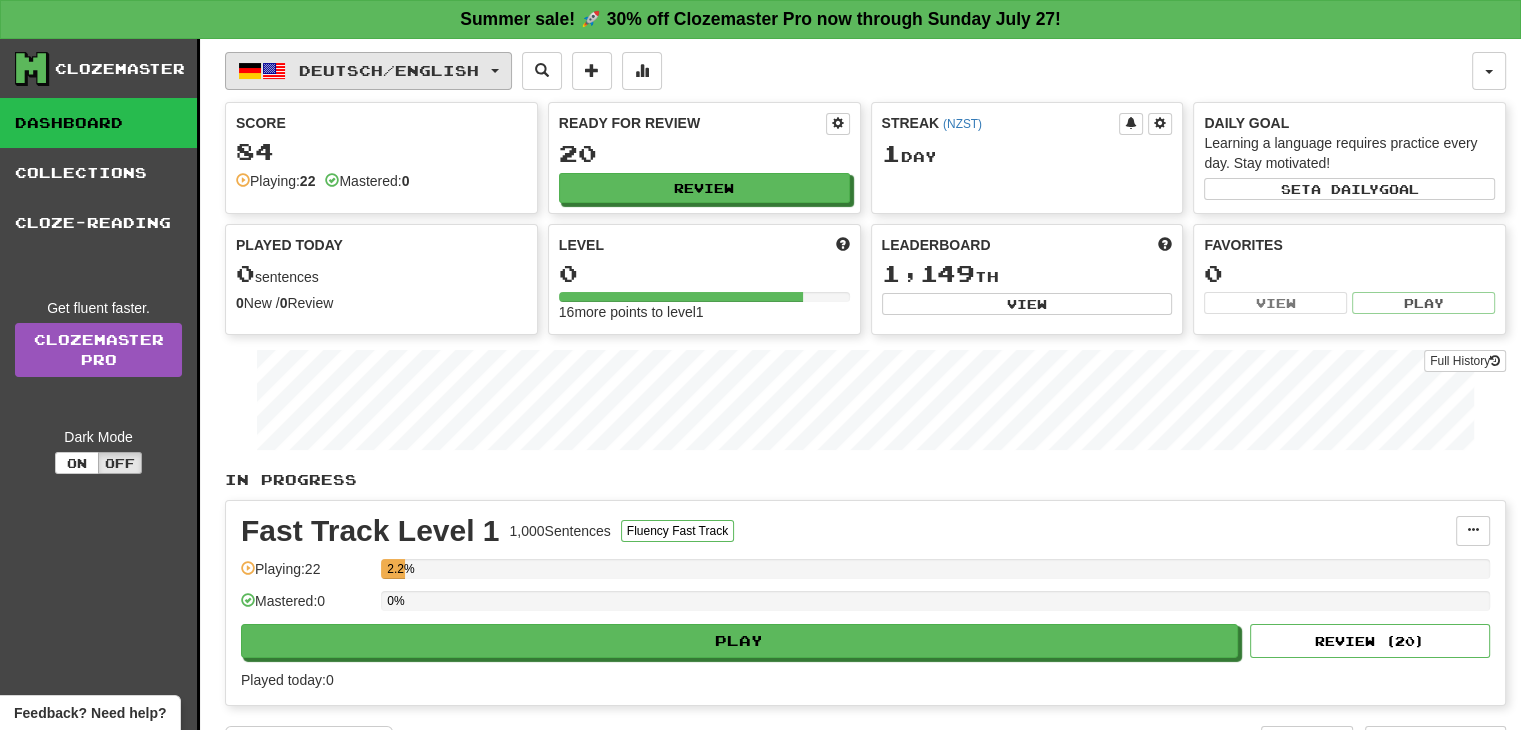 click on "Deutsch  /  English" at bounding box center [389, 70] 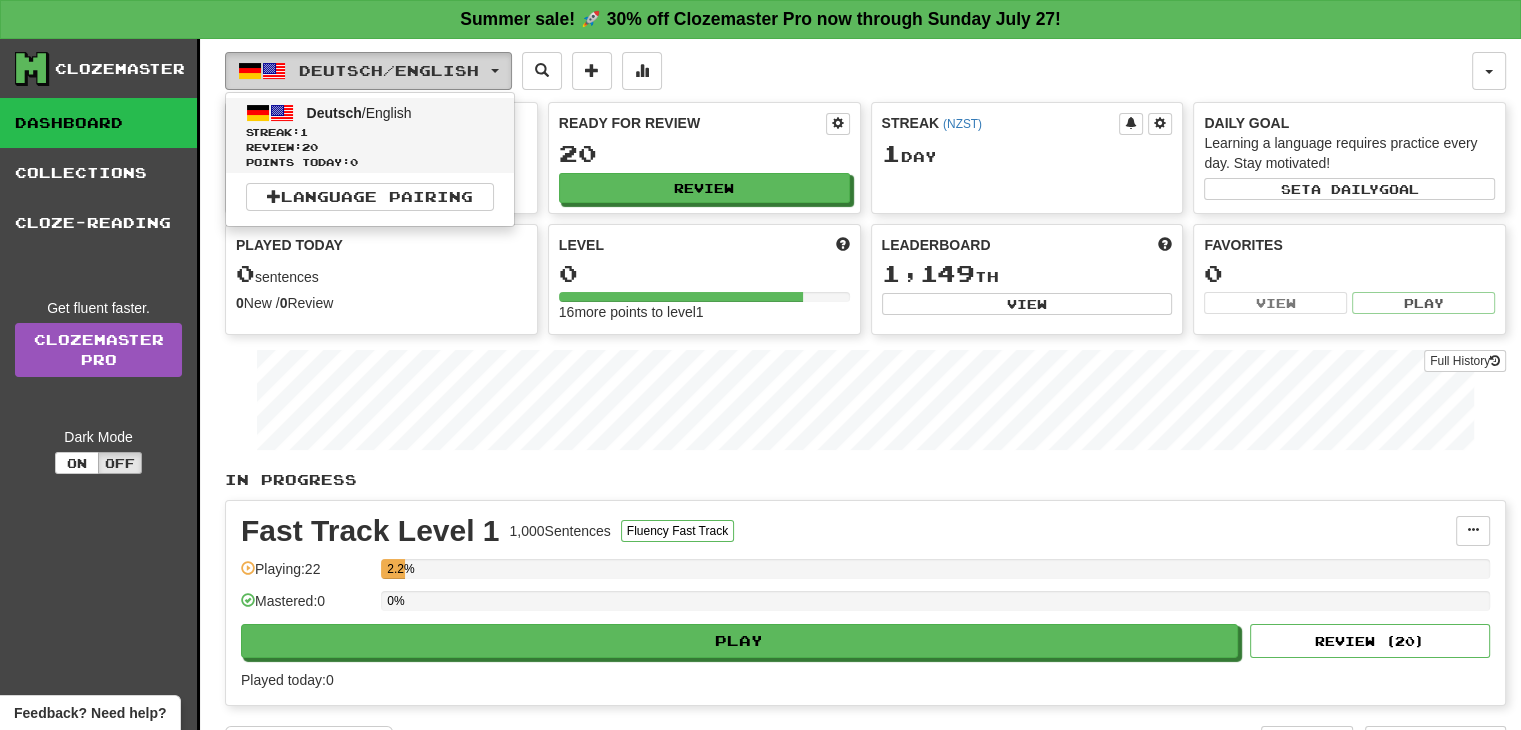 scroll, scrollTop: 38, scrollLeft: 0, axis: vertical 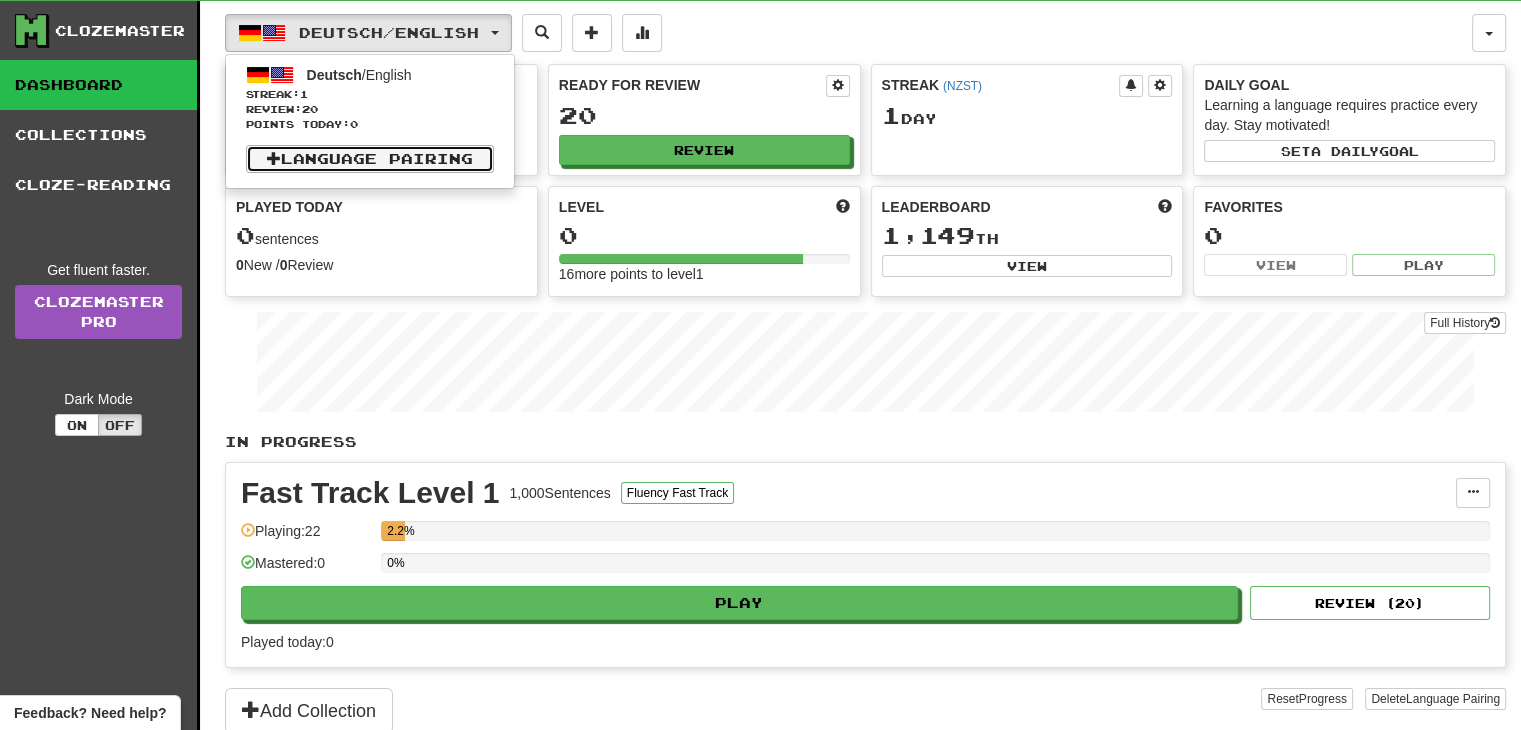 click on "Language Pairing" at bounding box center (370, 159) 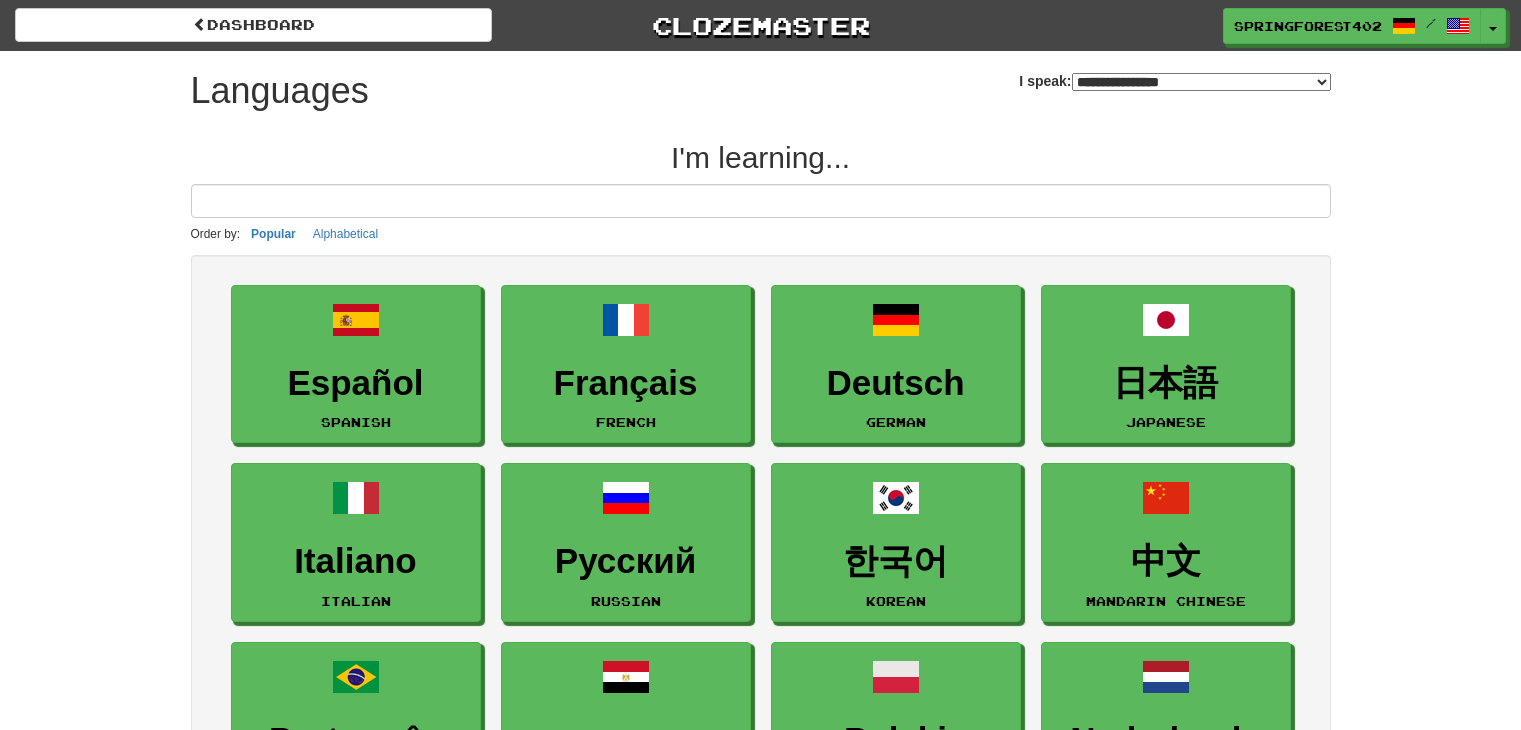 select on "*******" 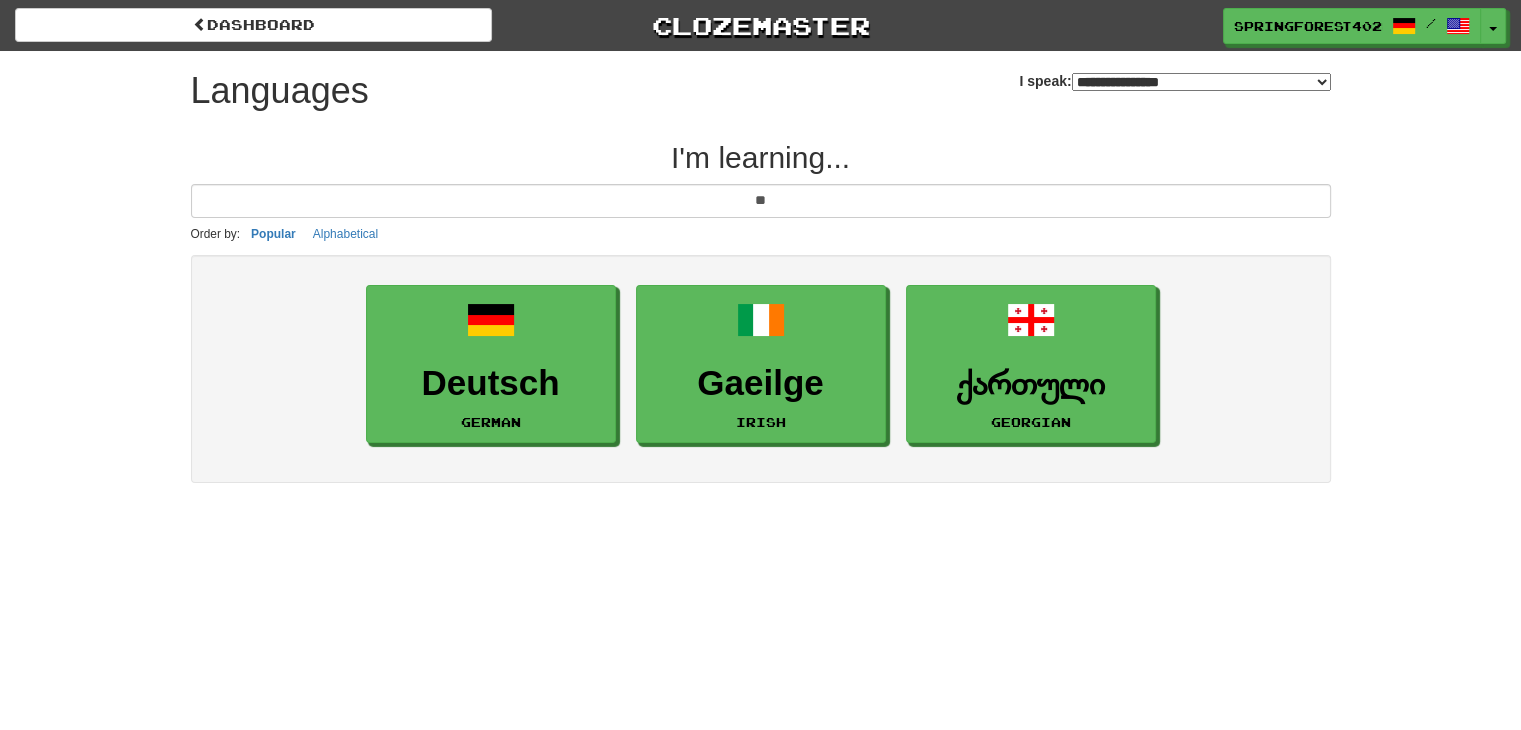 type on "*" 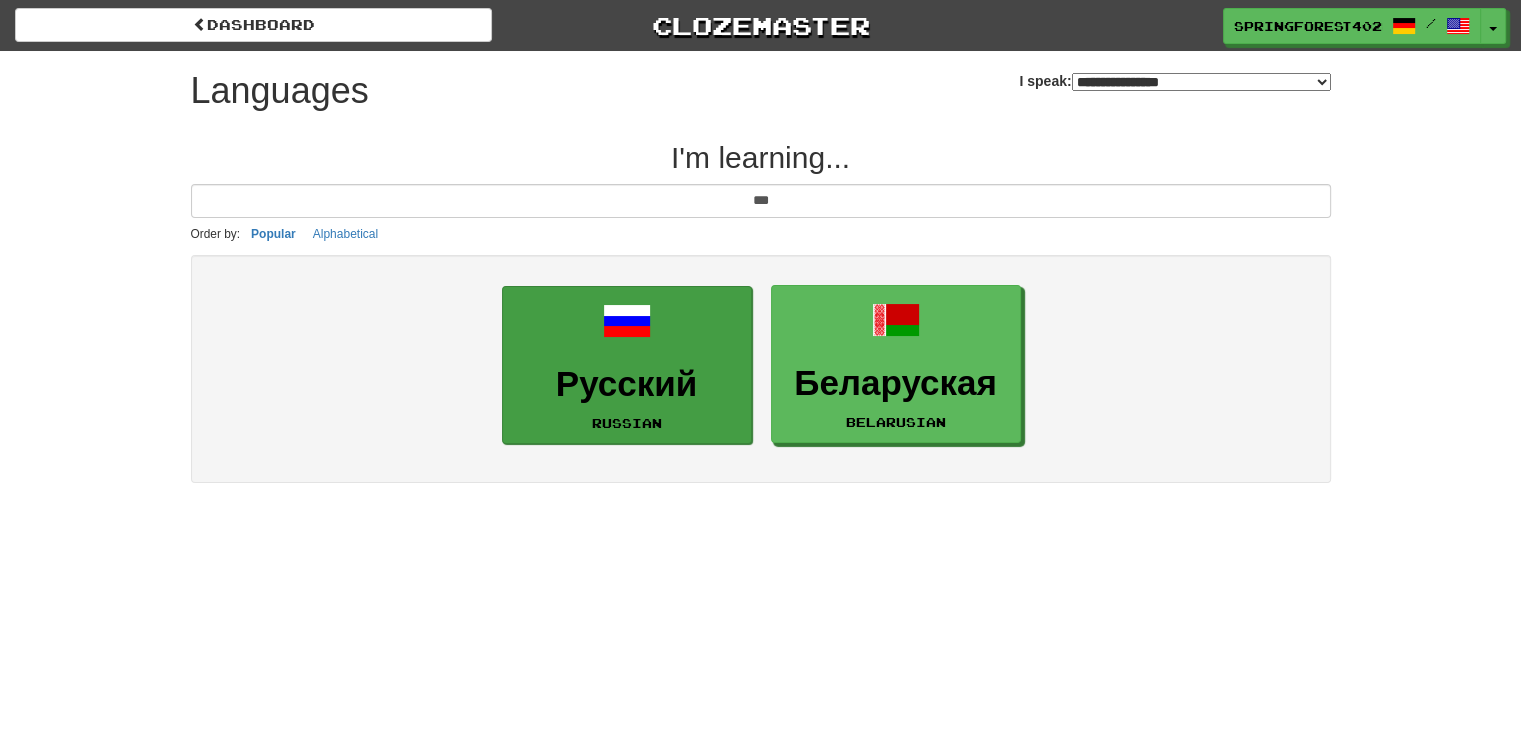 type on "***" 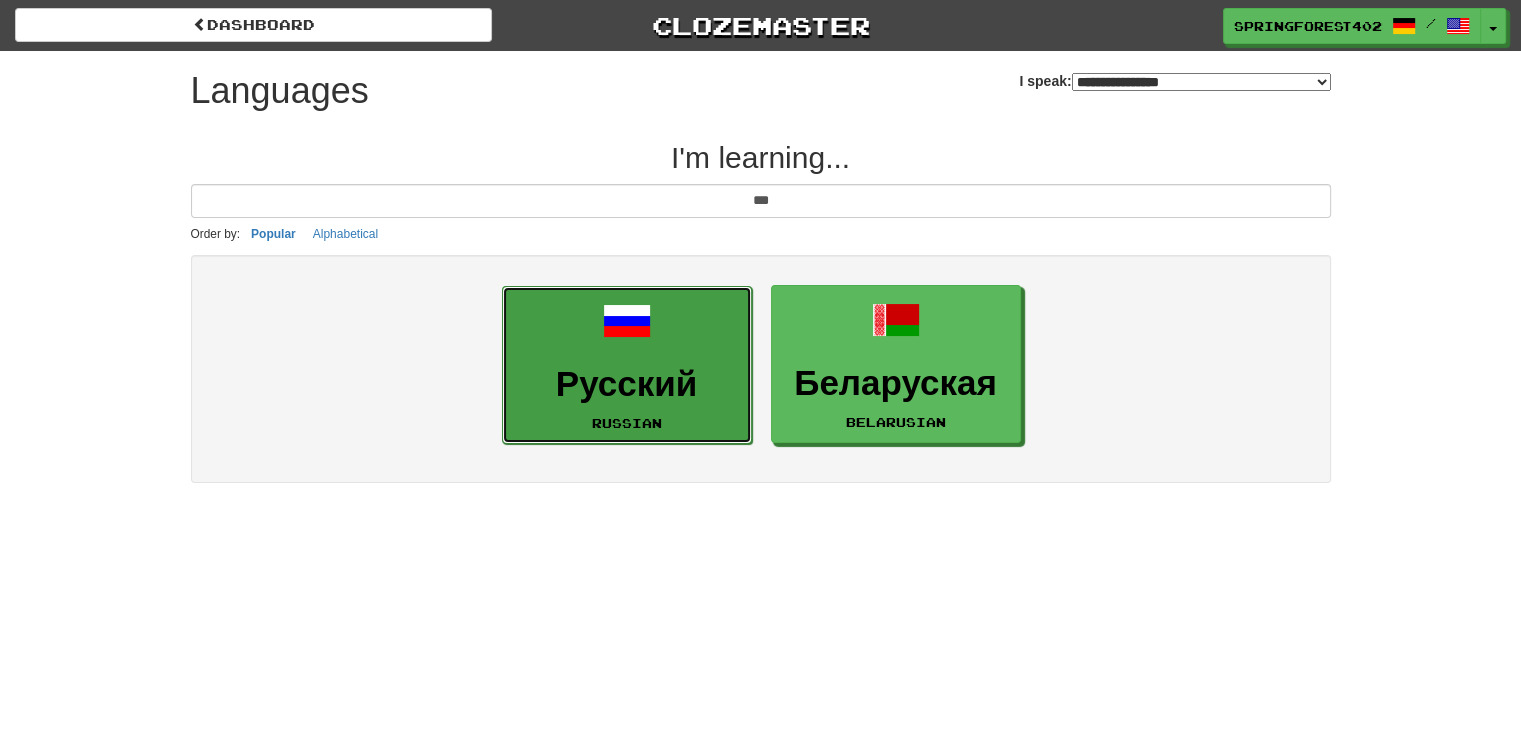 click on "Русский Russian" at bounding box center [627, 365] 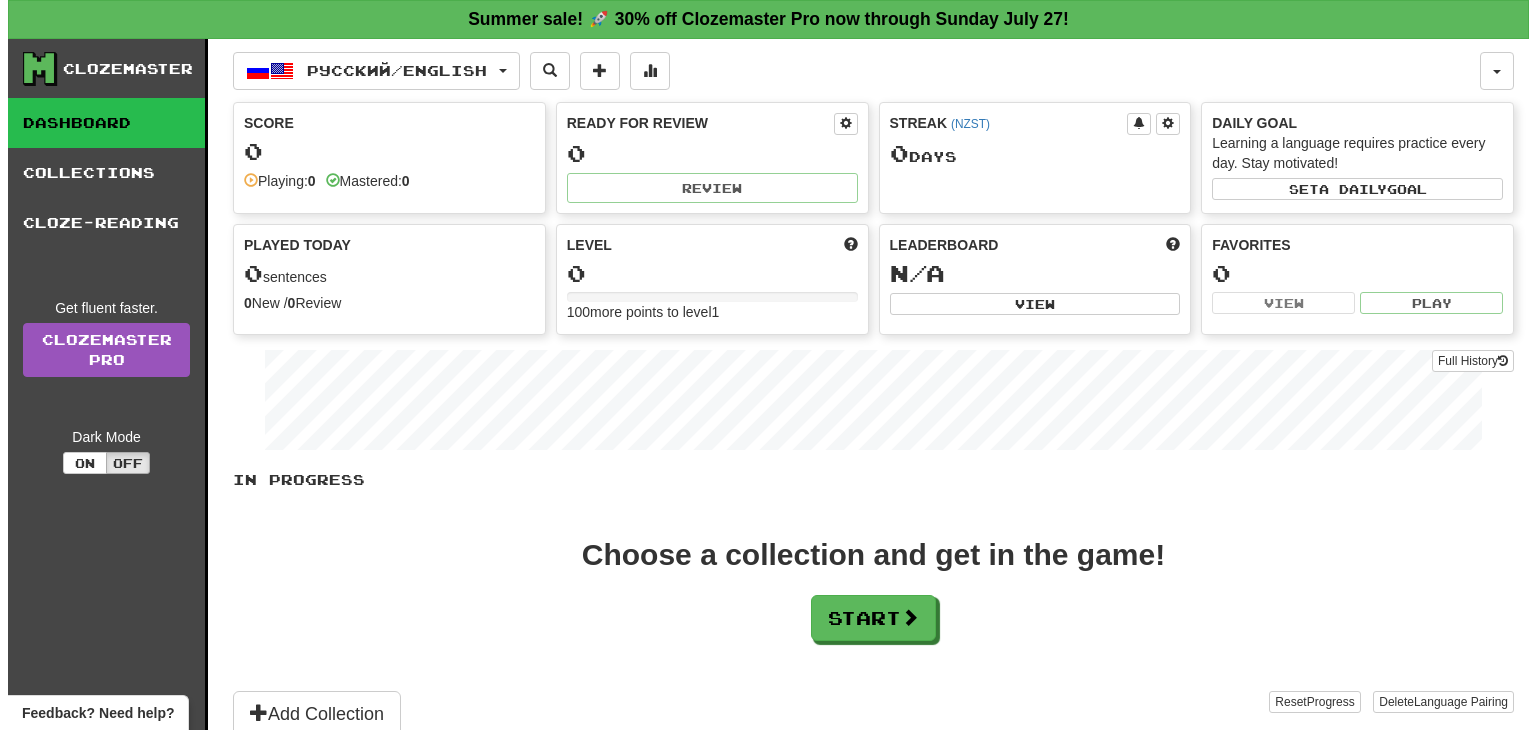 scroll, scrollTop: 0, scrollLeft: 0, axis: both 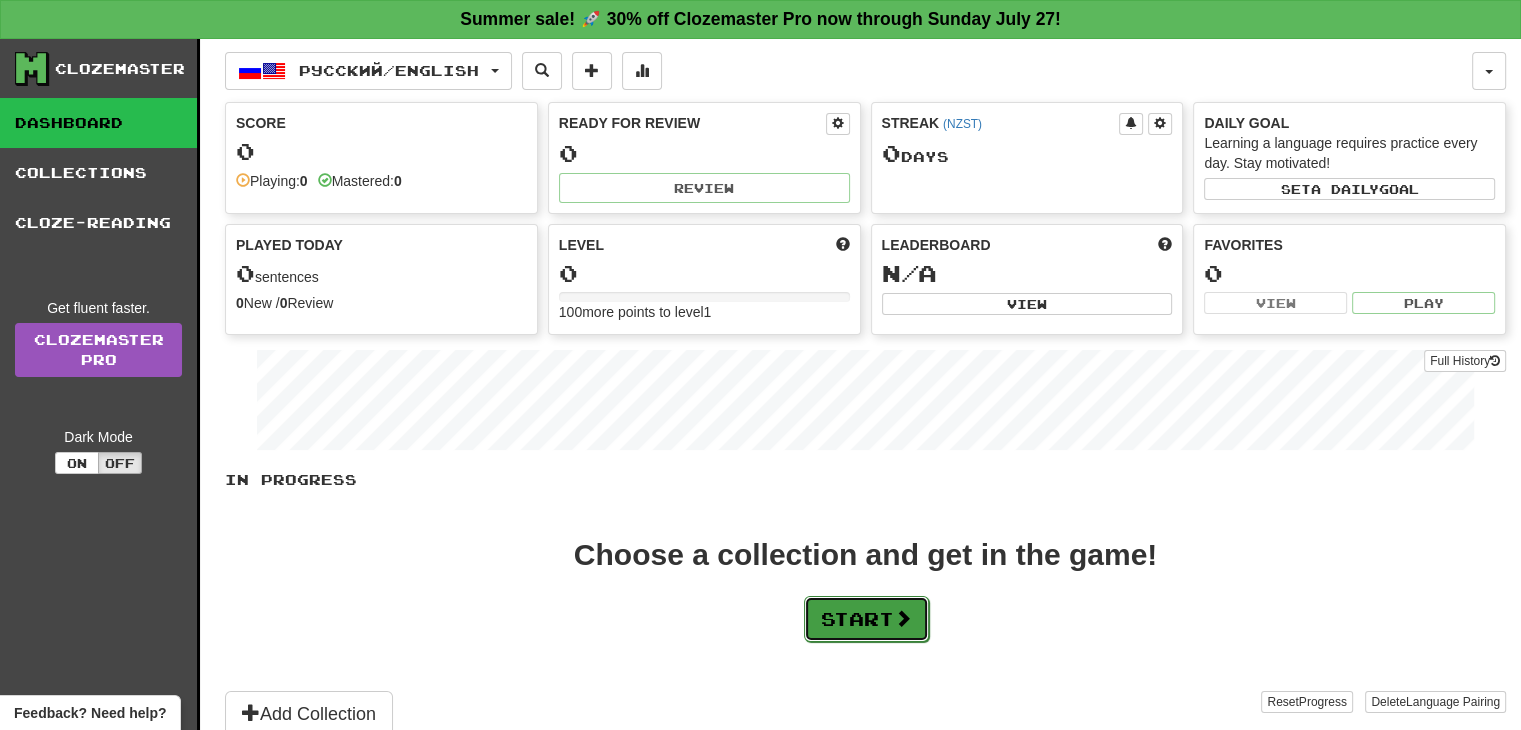click on "Start" at bounding box center (866, 619) 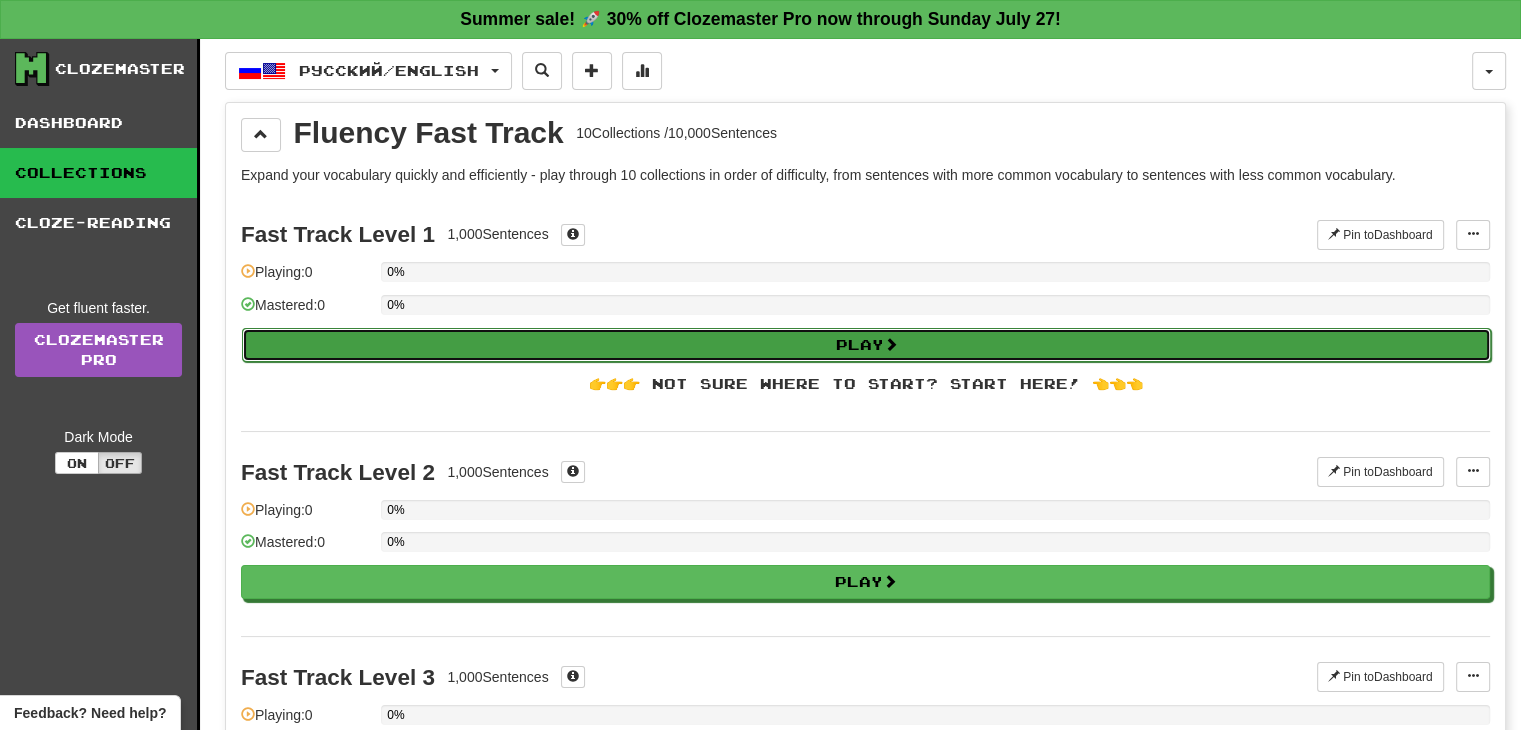 click on "Play" at bounding box center (866, 345) 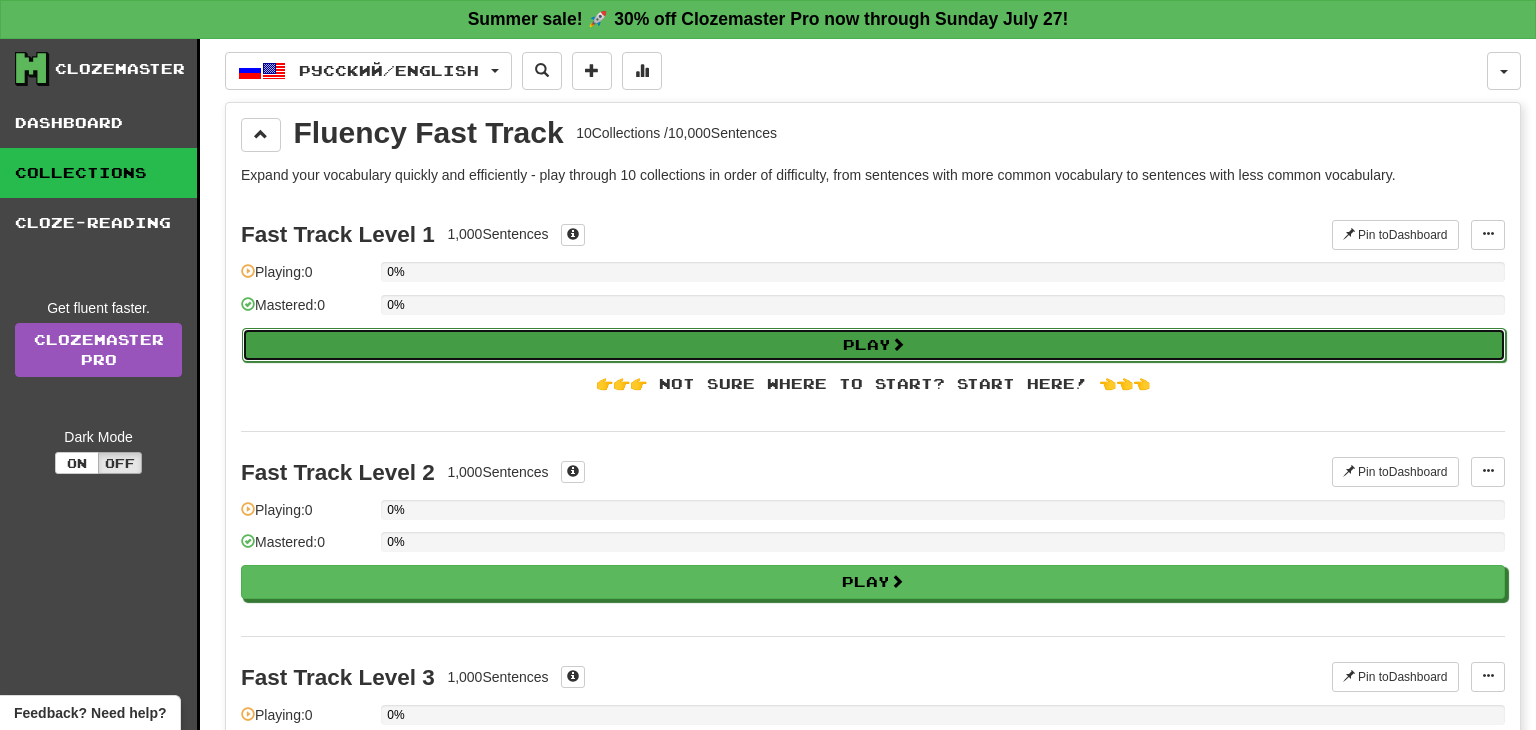 select on "**" 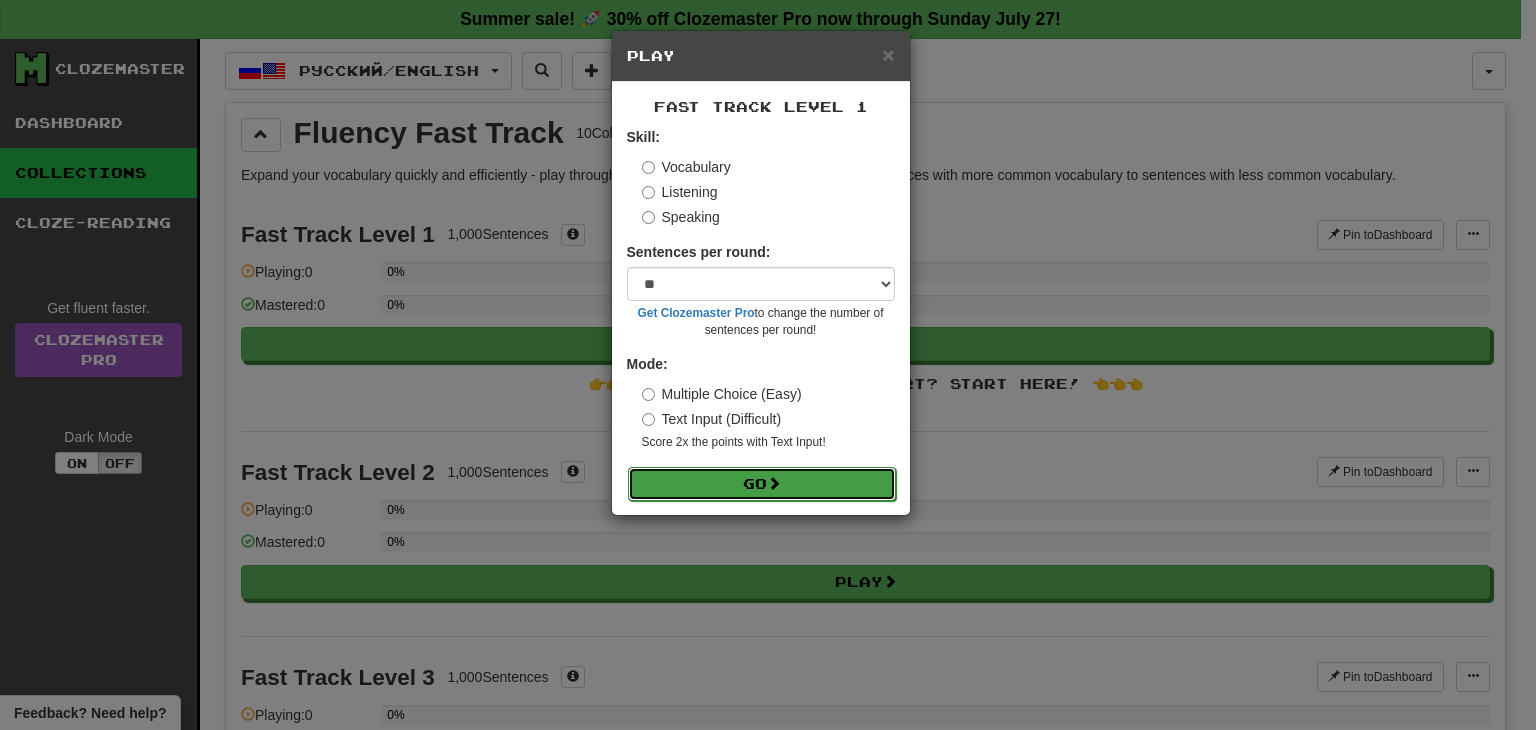 click on "Go" at bounding box center [762, 484] 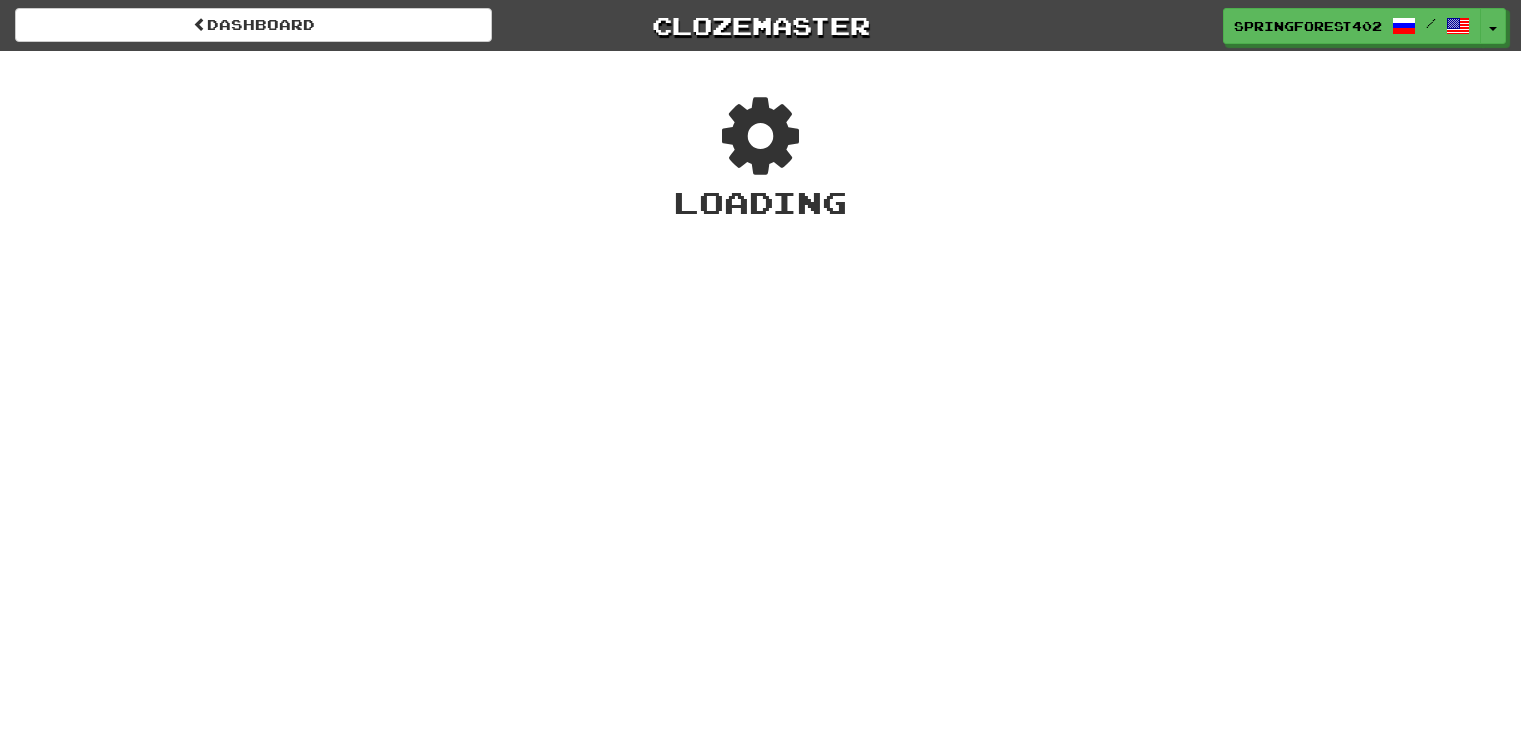 scroll, scrollTop: 0, scrollLeft: 0, axis: both 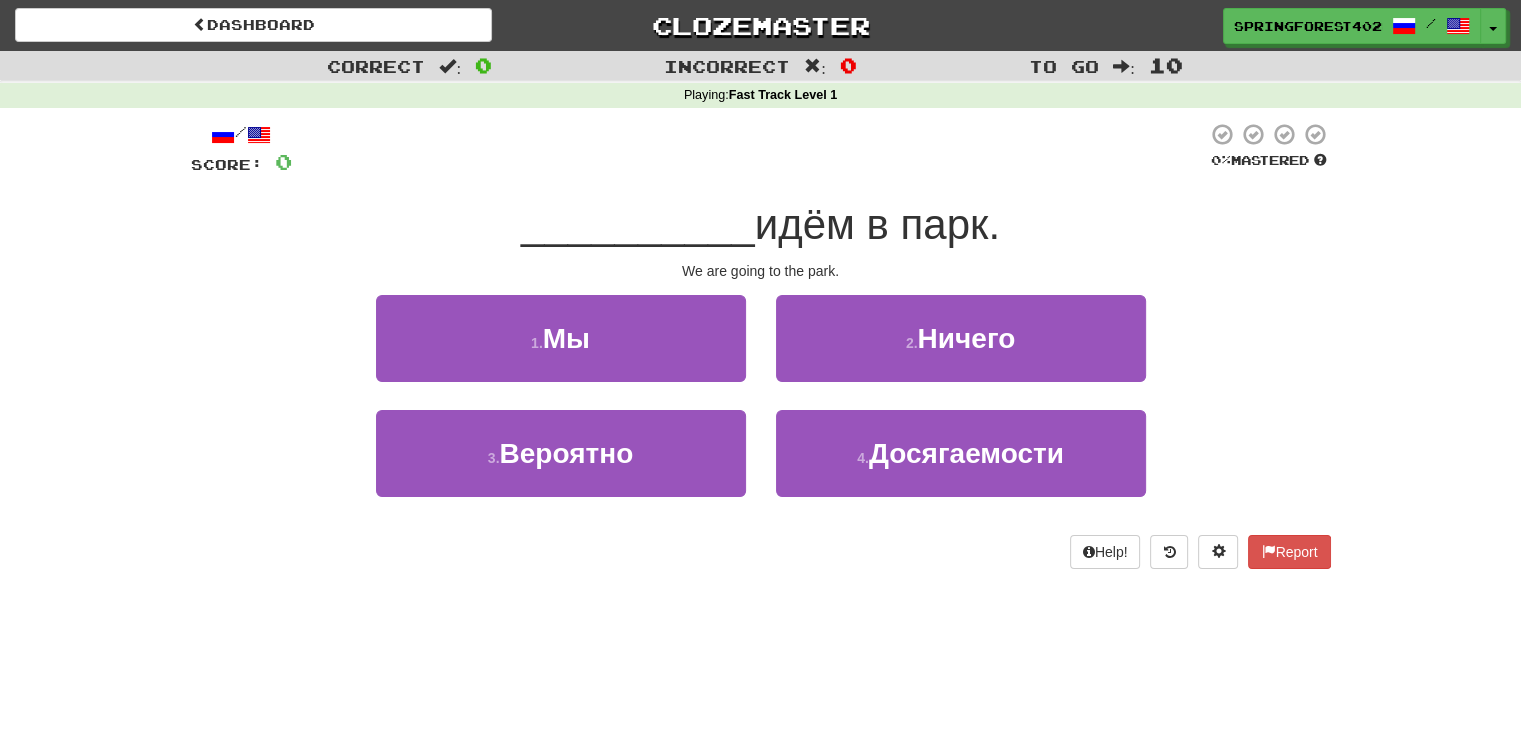 click on "Dashboard
[NAME]
/
Toggle Dropdown
Dashboard
Leaderboard
Activity Feed
Notifications
Profile
Discussions
Deutsch
/
English
Streak:
1
Review:
20
Points Today: 0
Русский
/
English
Streak:
0
Review:
0
Points Today: 0
Languages
Account
Logout
[NAME]
/
Toggle Dropdown
Dashboard
Leaderboard
Activity Feed
Notifications
Profile
Discussions
Deutsch
/
English
Streak:
1
Review:
20
Points Today: 0
Русский
/
English
Streak:
0
Review:
0
Points Today: 0
Languages
Account
Logout
clozemaster
Correct" at bounding box center [760, 365] 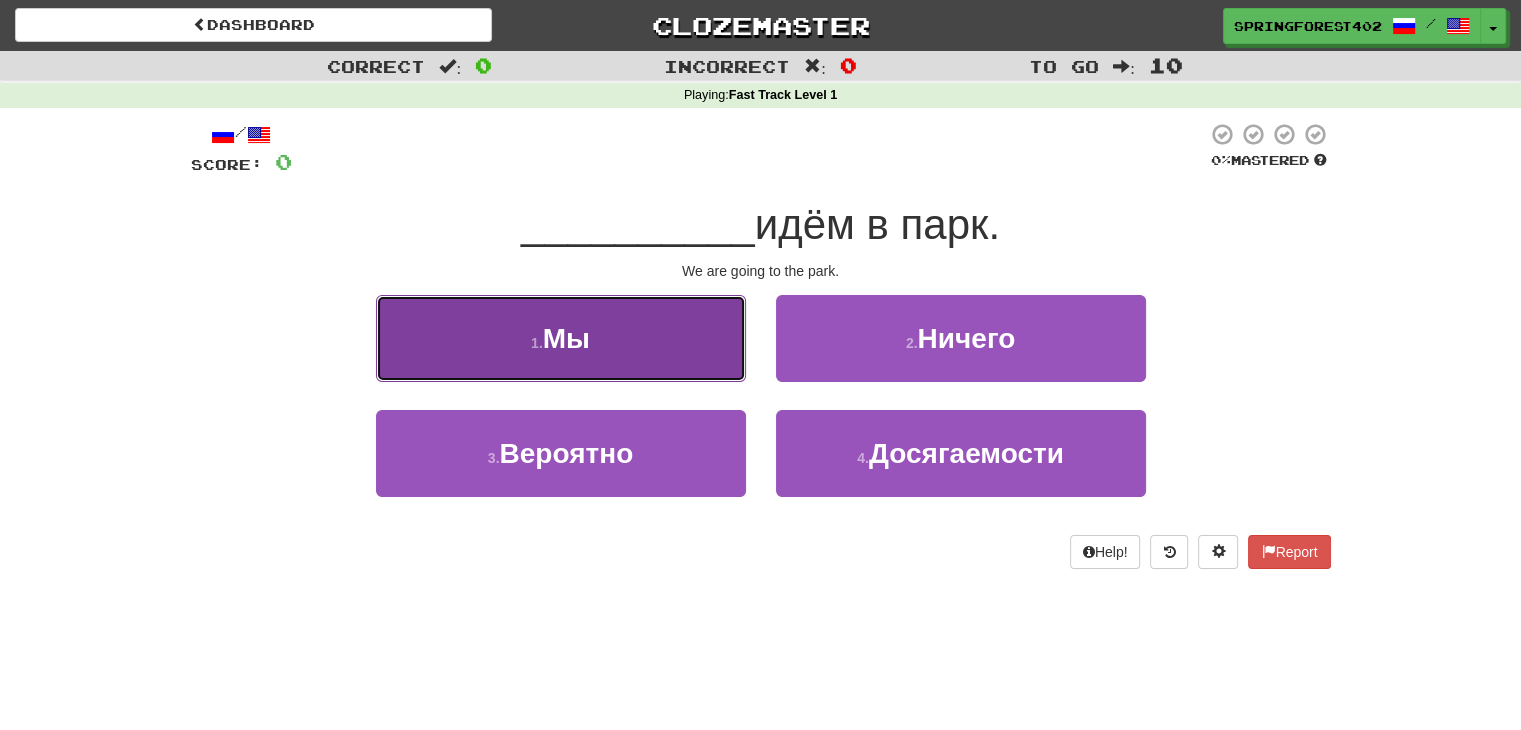 click on "1 ." at bounding box center [537, 343] 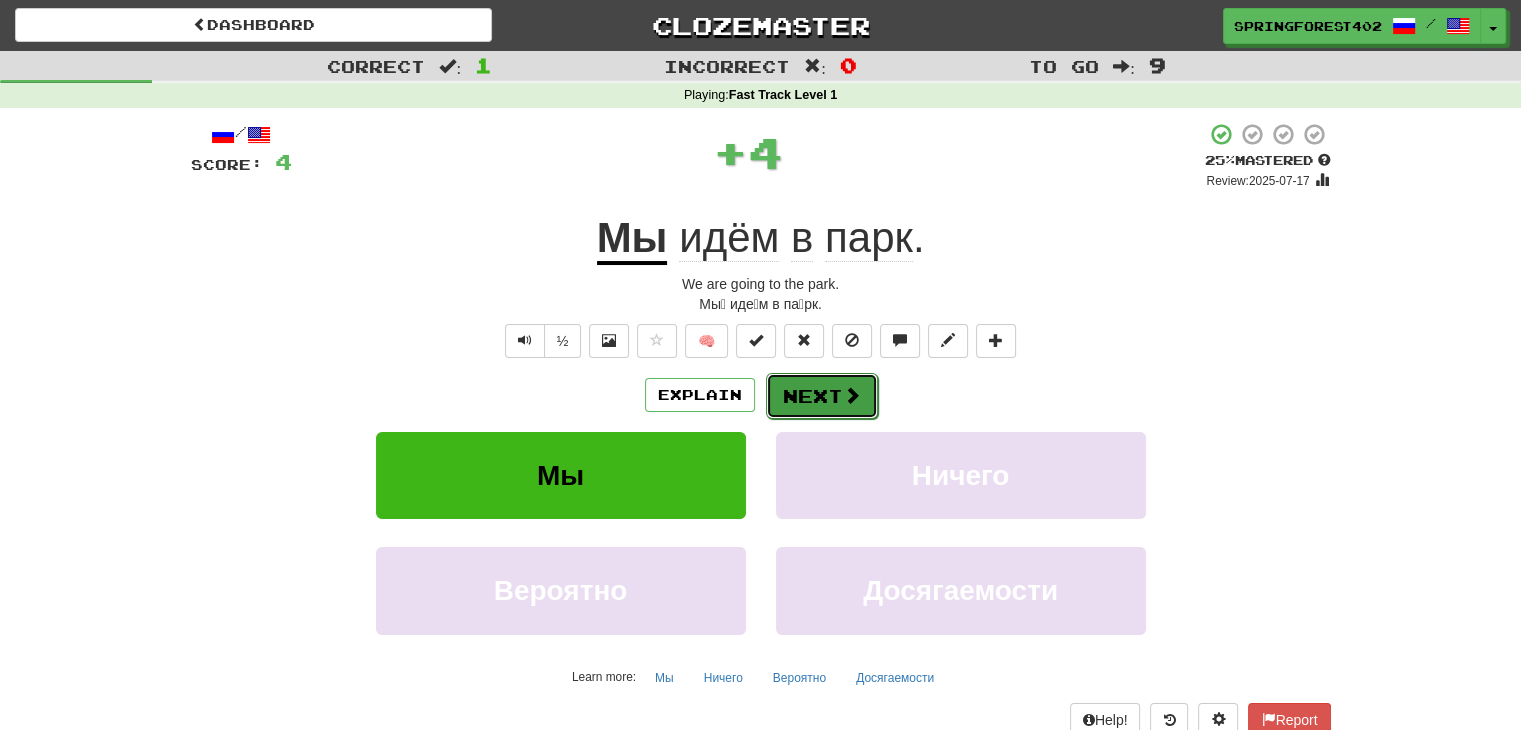click on "Next" at bounding box center (822, 396) 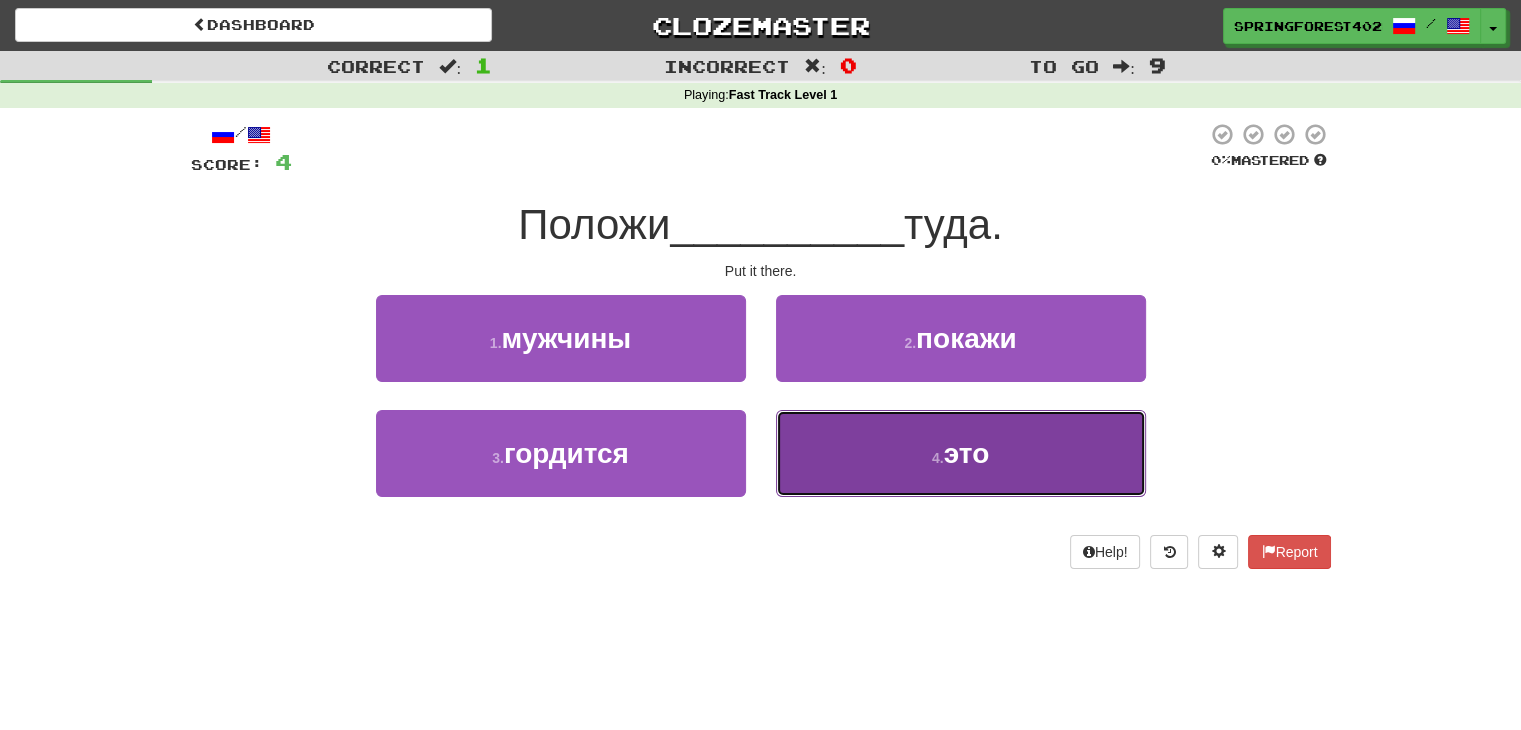 click on "4 .  это" at bounding box center [961, 453] 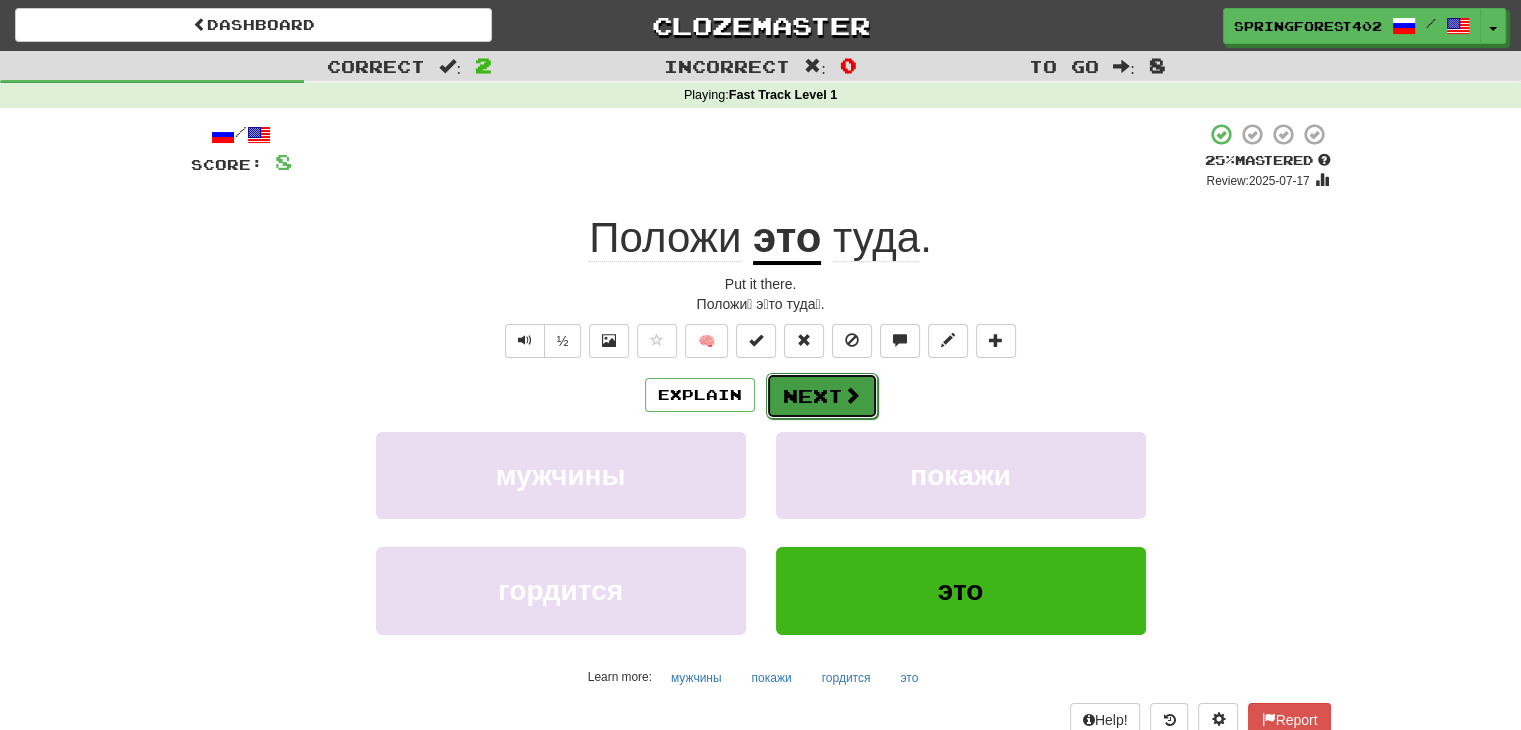 click on "Next" at bounding box center (822, 396) 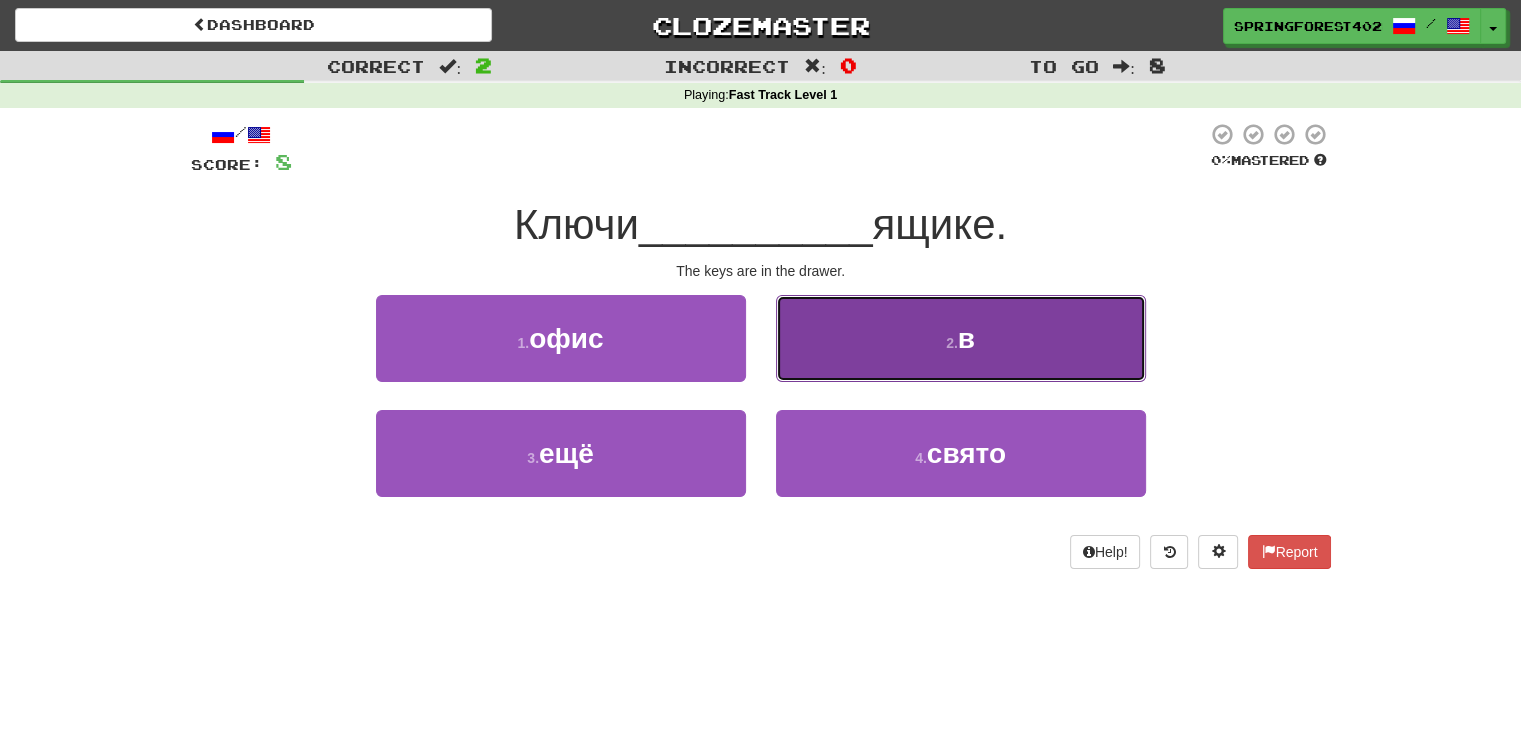 click on "2 .  в" at bounding box center [961, 338] 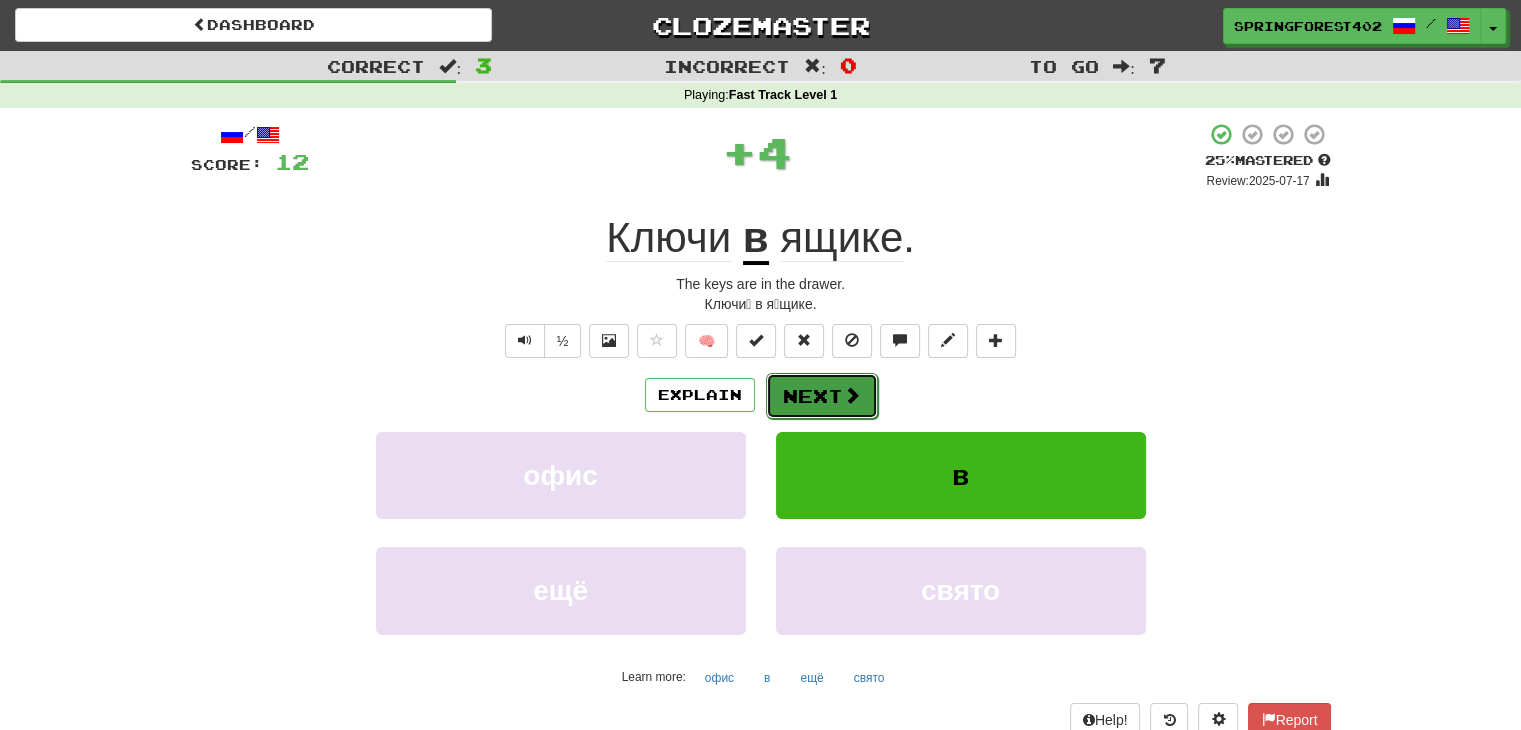 click on "Next" at bounding box center [822, 396] 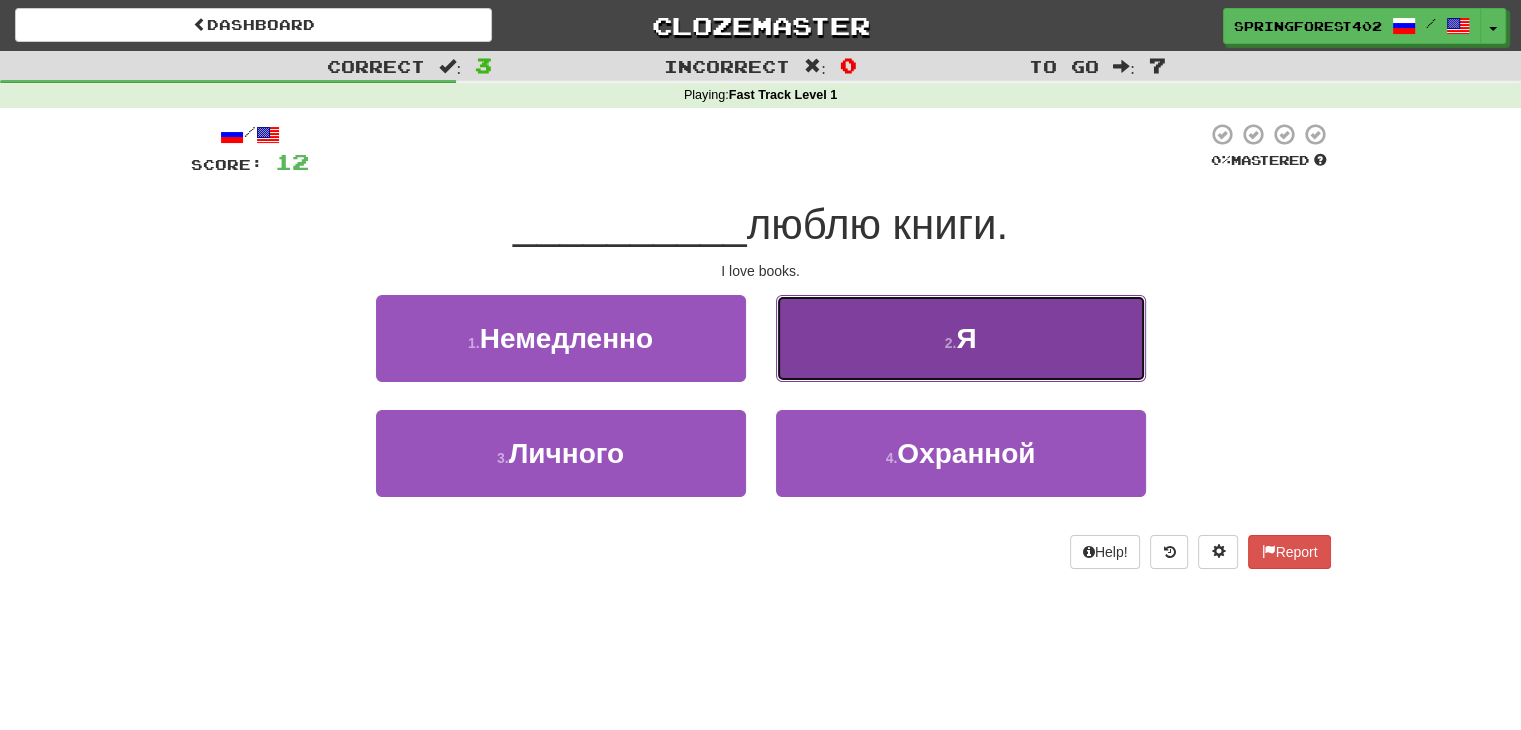 click on "2 .  Я" at bounding box center (961, 338) 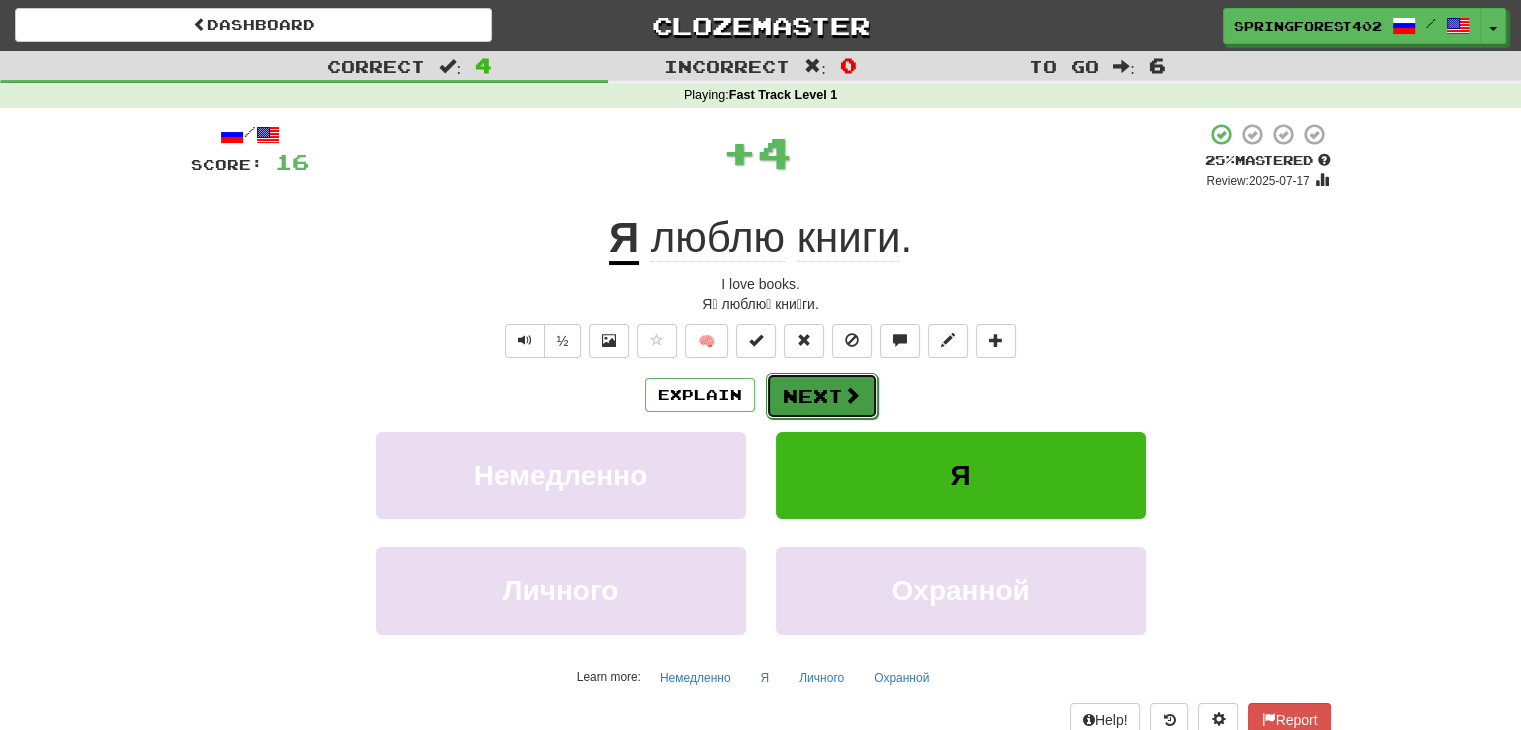 click on "Next" at bounding box center [822, 396] 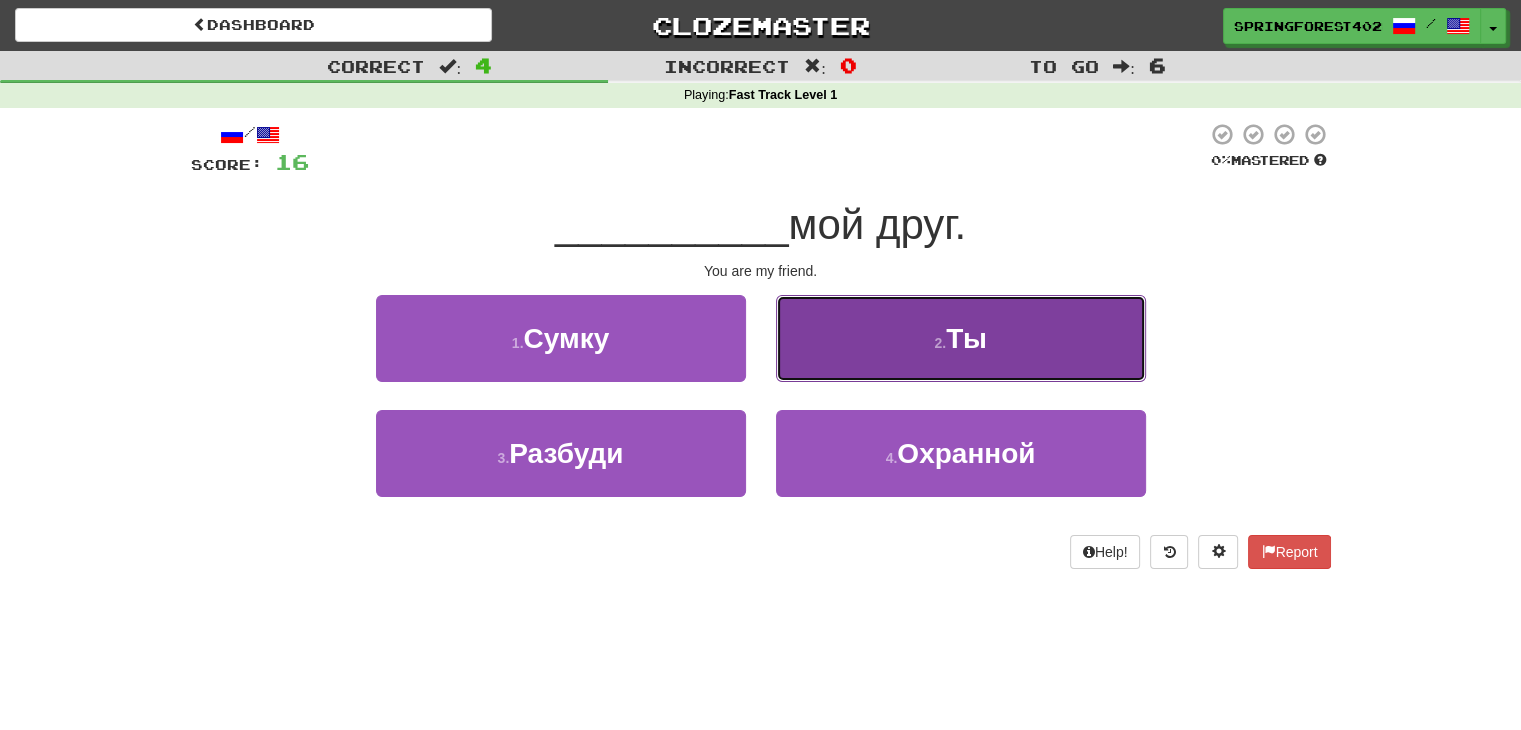 click on "2 .  Ты" at bounding box center [961, 338] 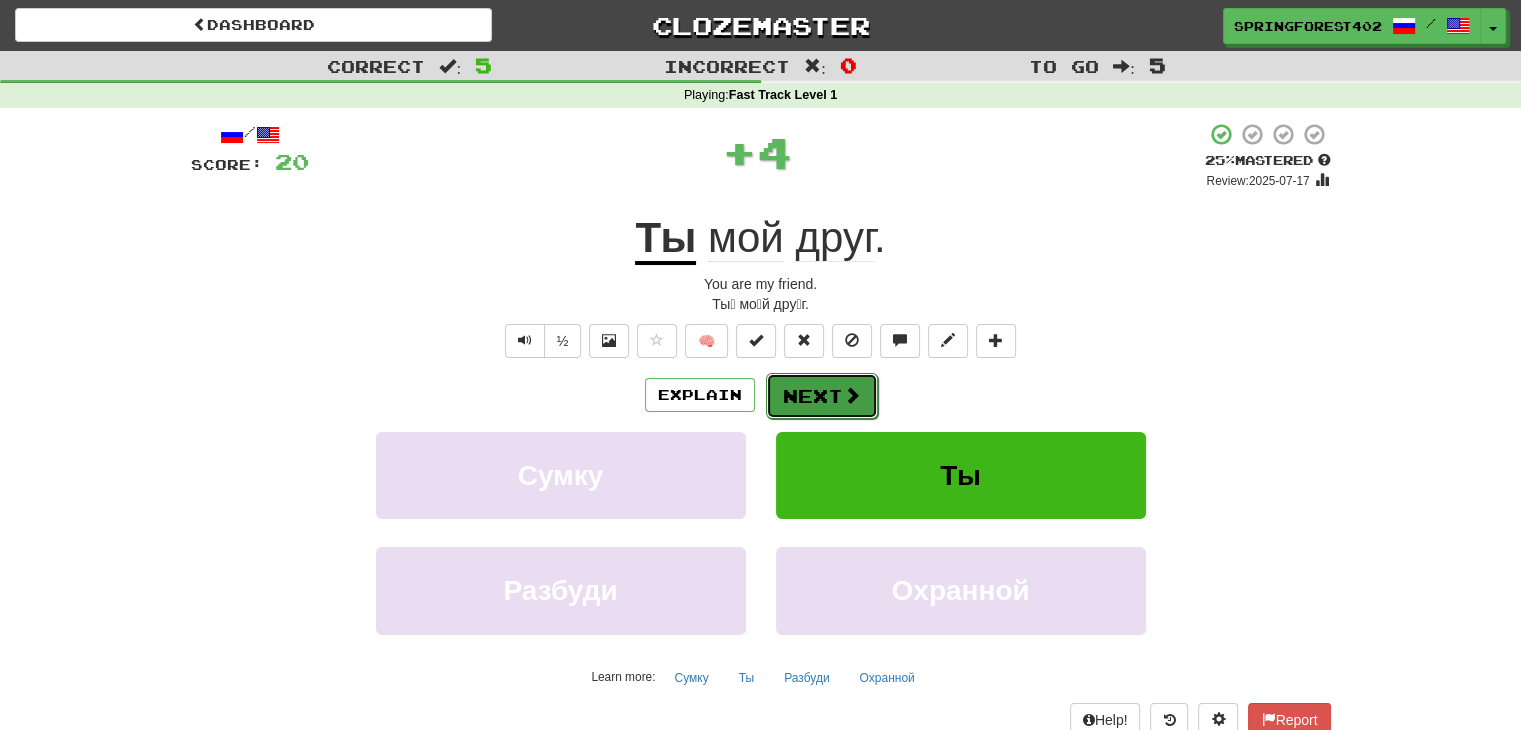 click on "Next" at bounding box center [822, 396] 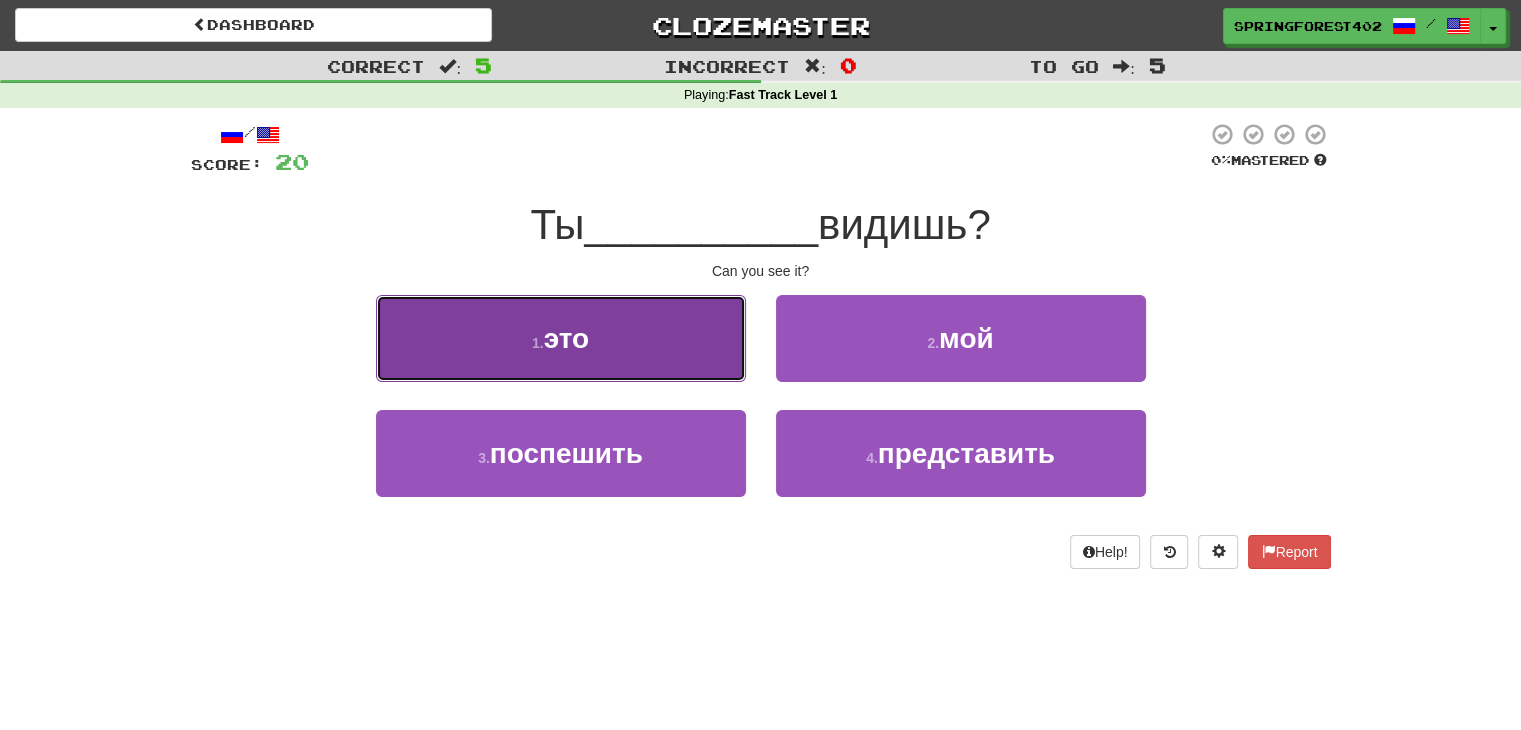 click on "1 .  это" at bounding box center (561, 338) 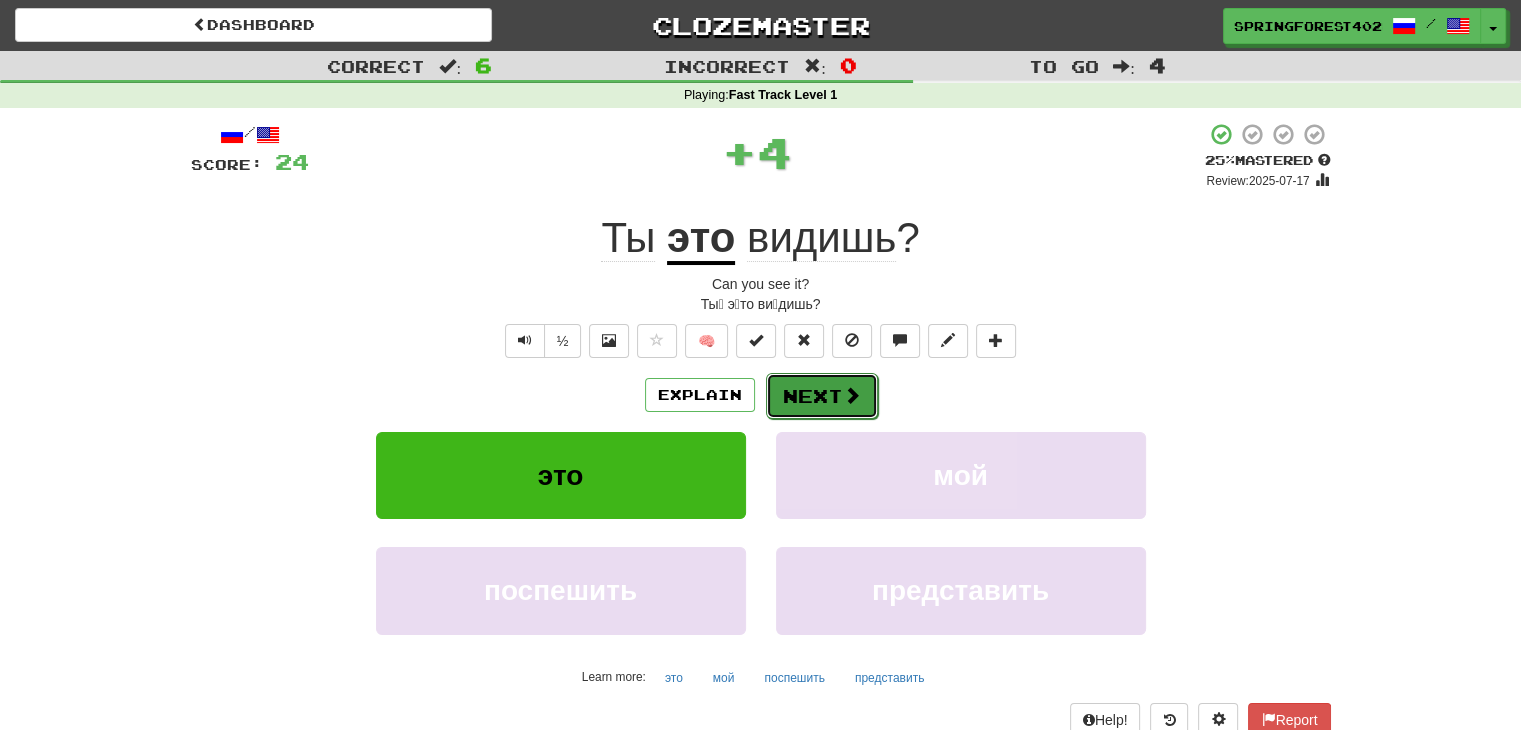 click on "Next" at bounding box center (822, 396) 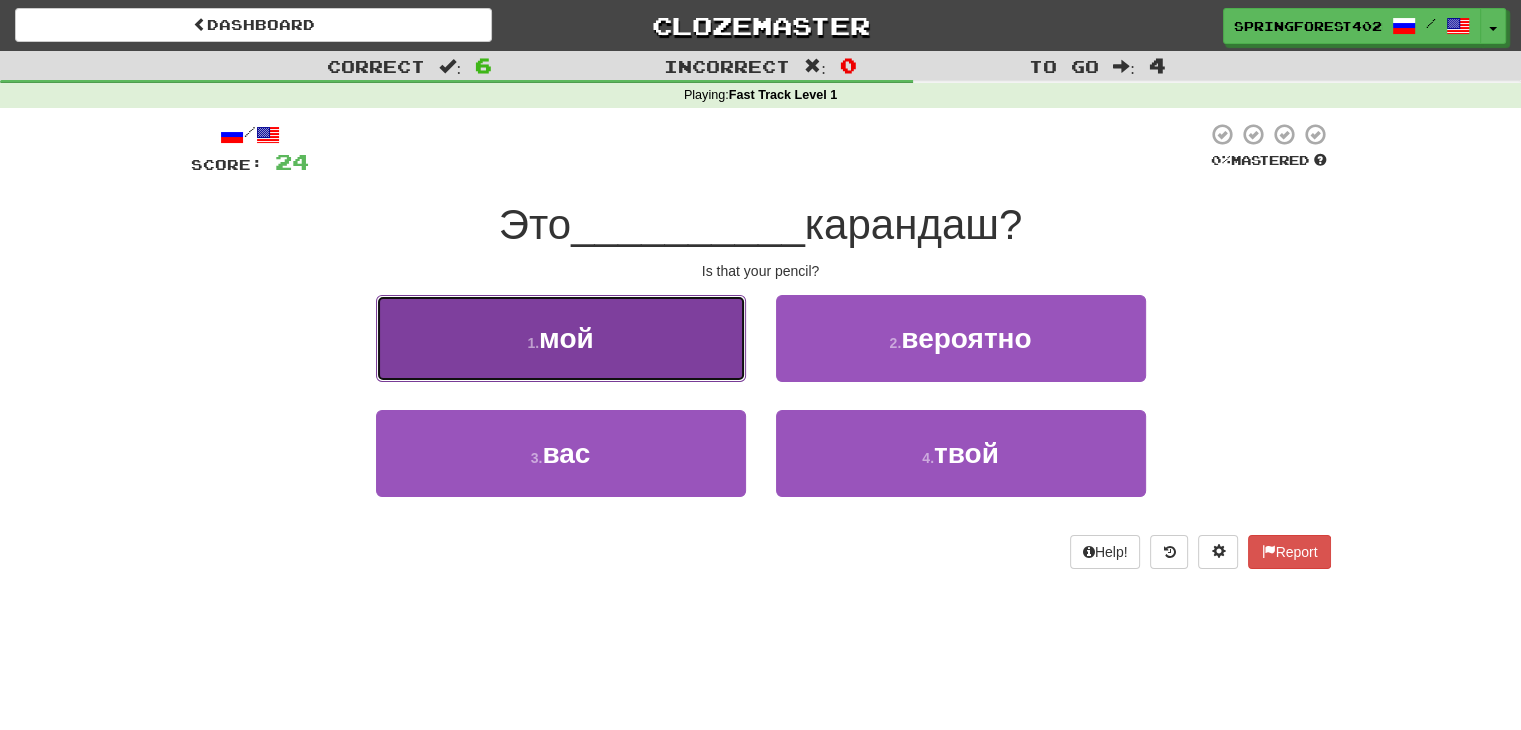 click on "1 .  мой" at bounding box center (561, 338) 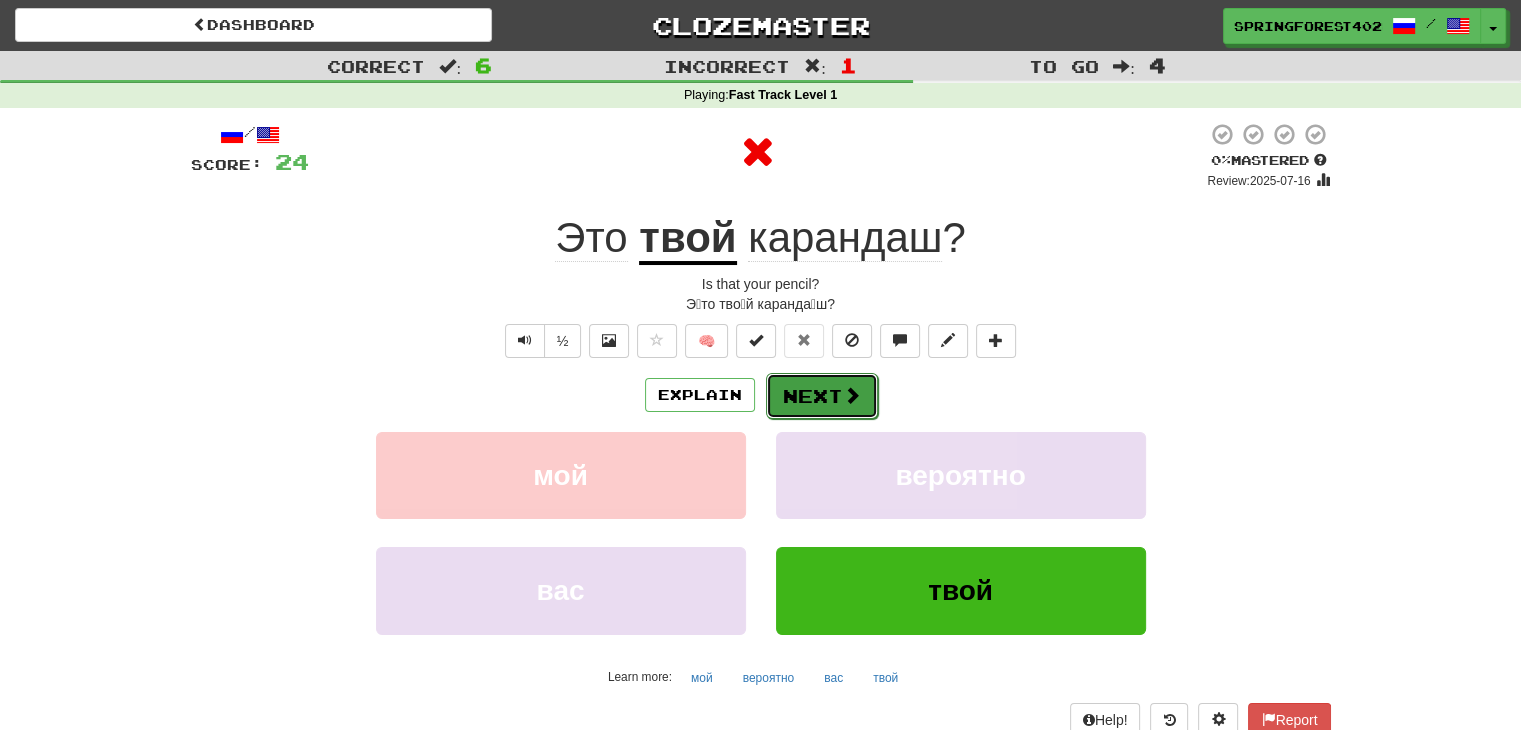 click on "Next" at bounding box center [822, 396] 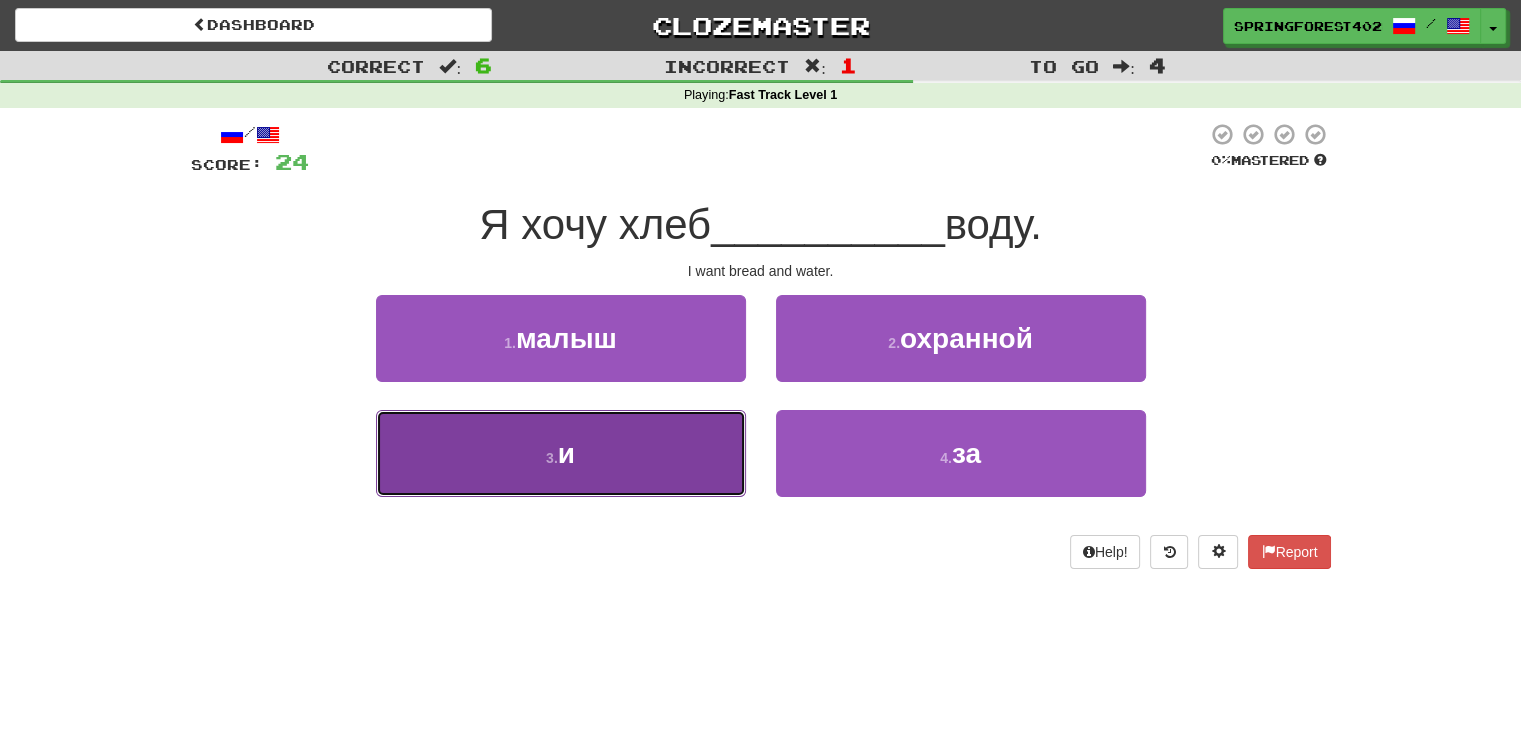 click on "3 .  и" at bounding box center [561, 453] 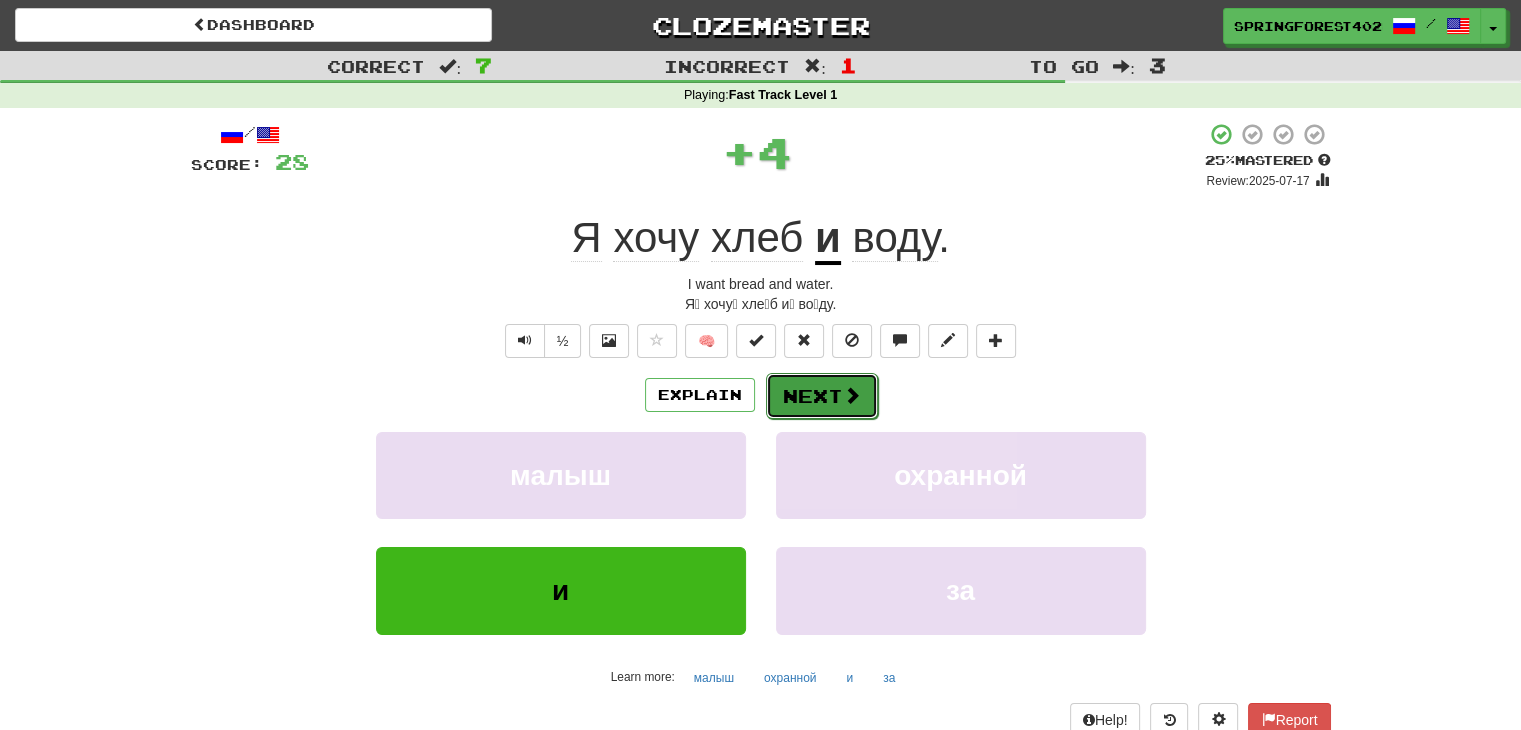 click on "Next" at bounding box center (822, 396) 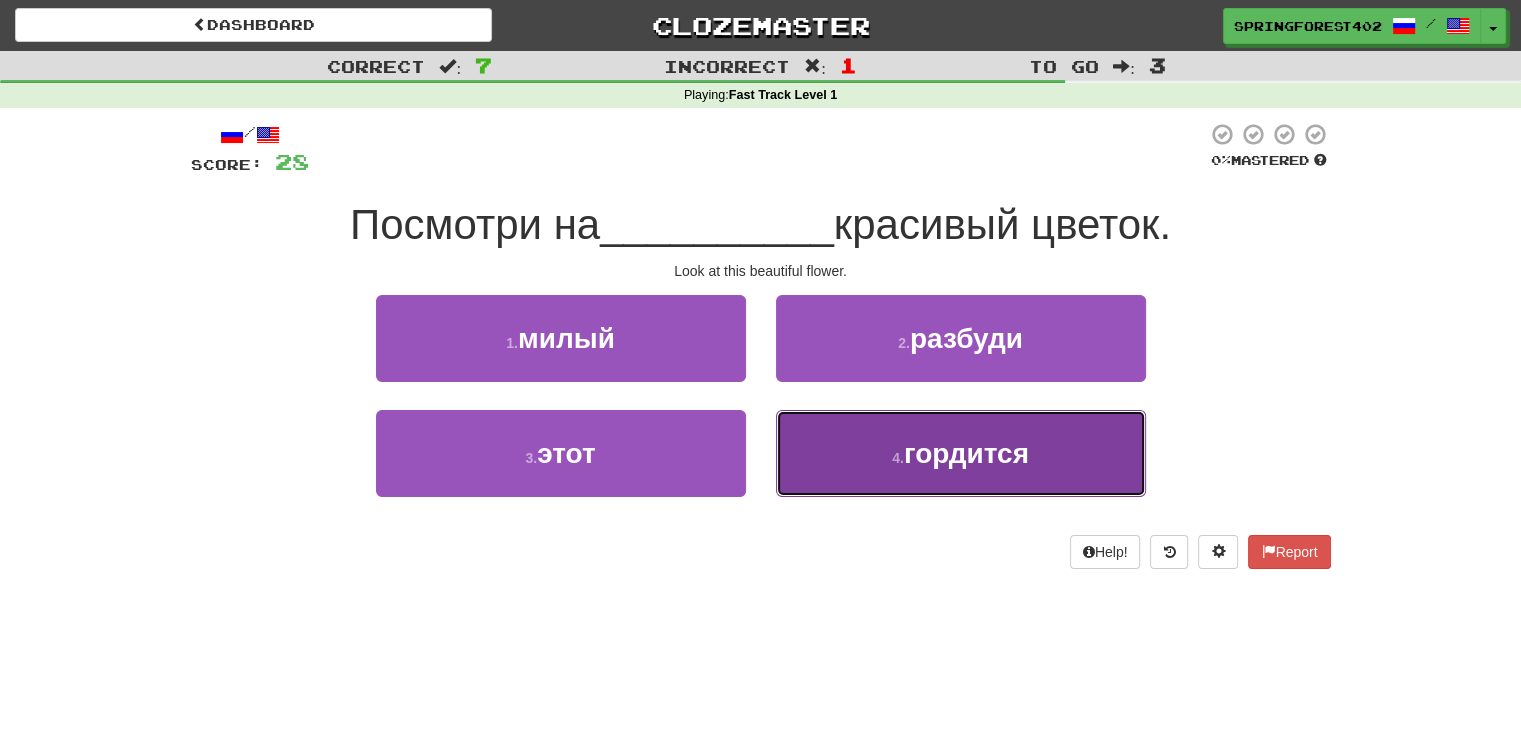 click on "4 .  гордится" at bounding box center [961, 453] 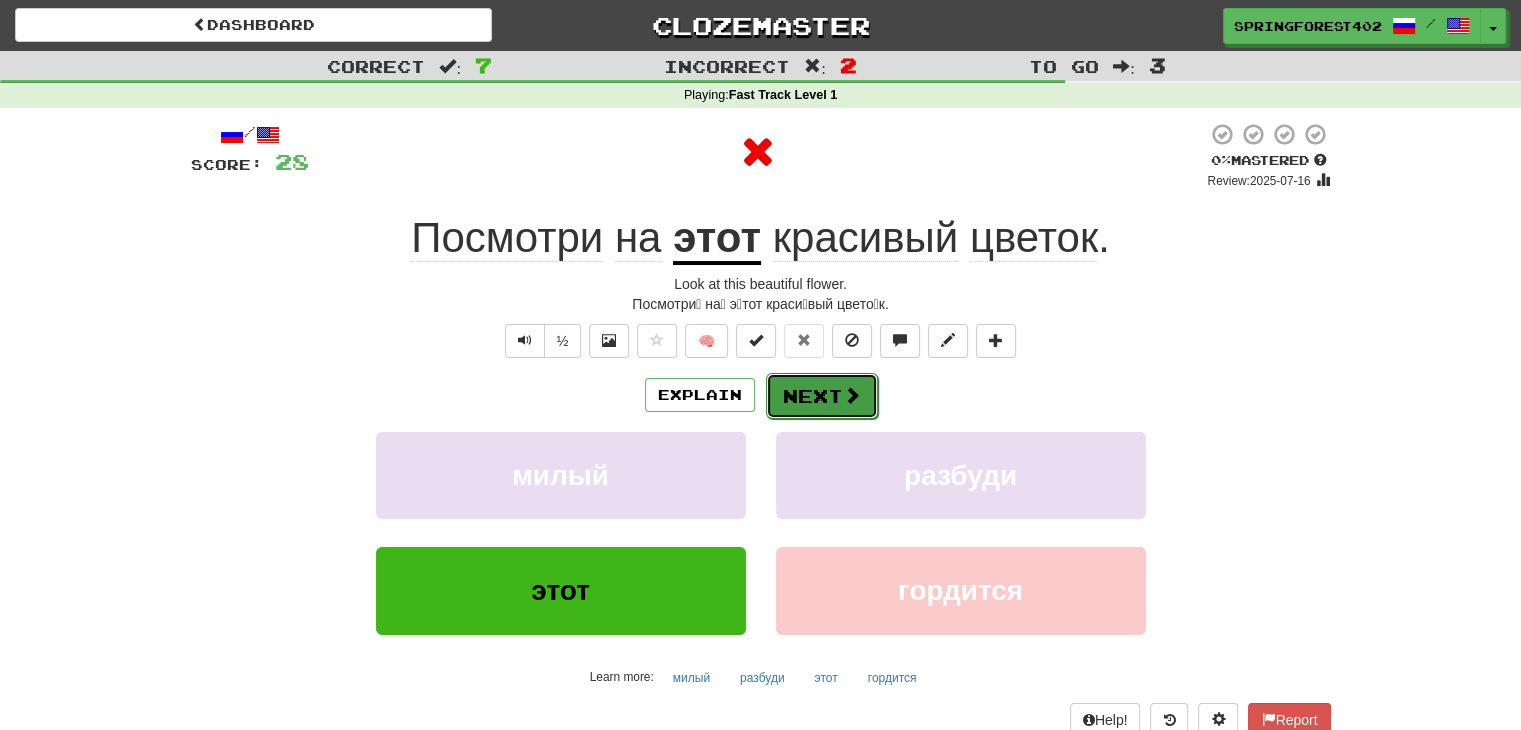 click on "Next" at bounding box center [822, 396] 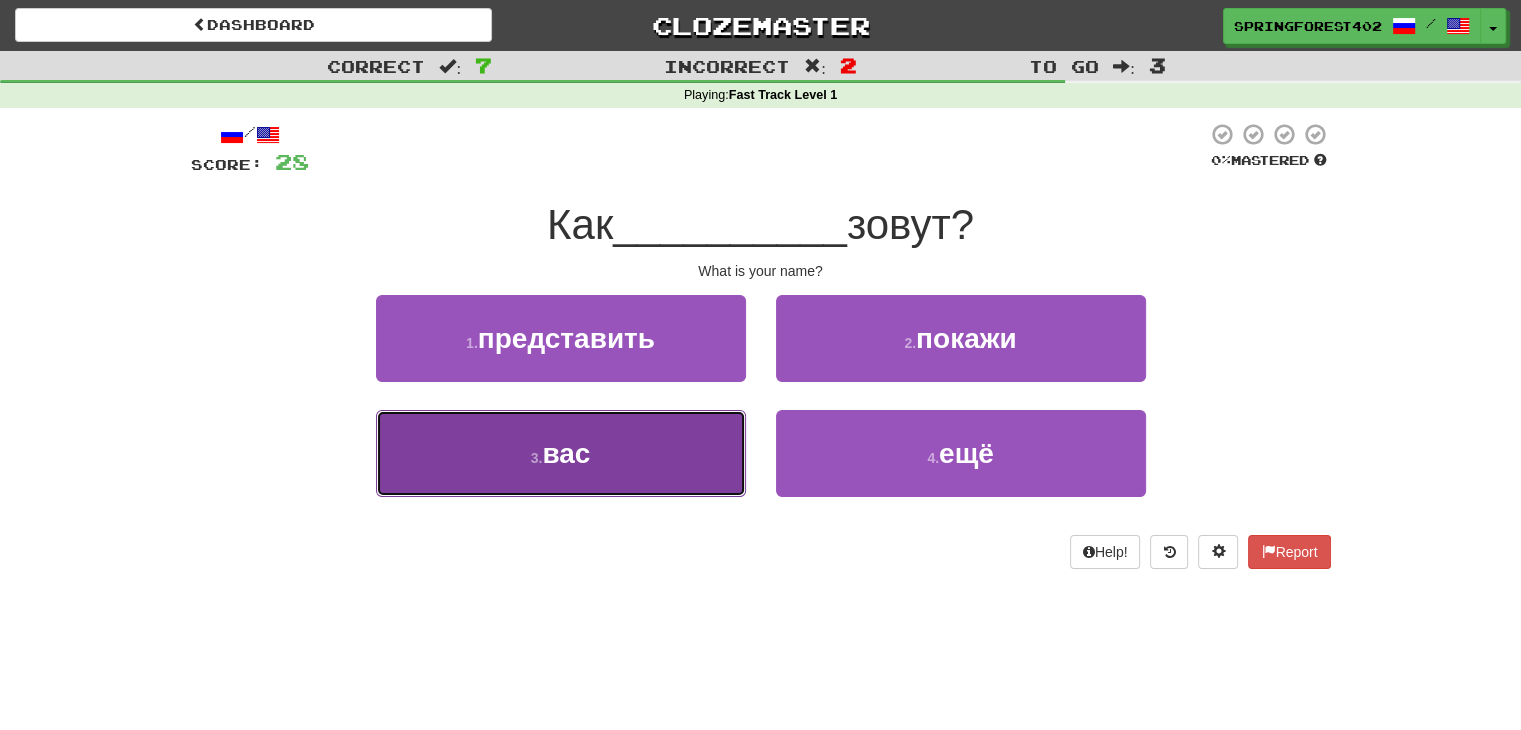click on "3 .  вас" at bounding box center (561, 453) 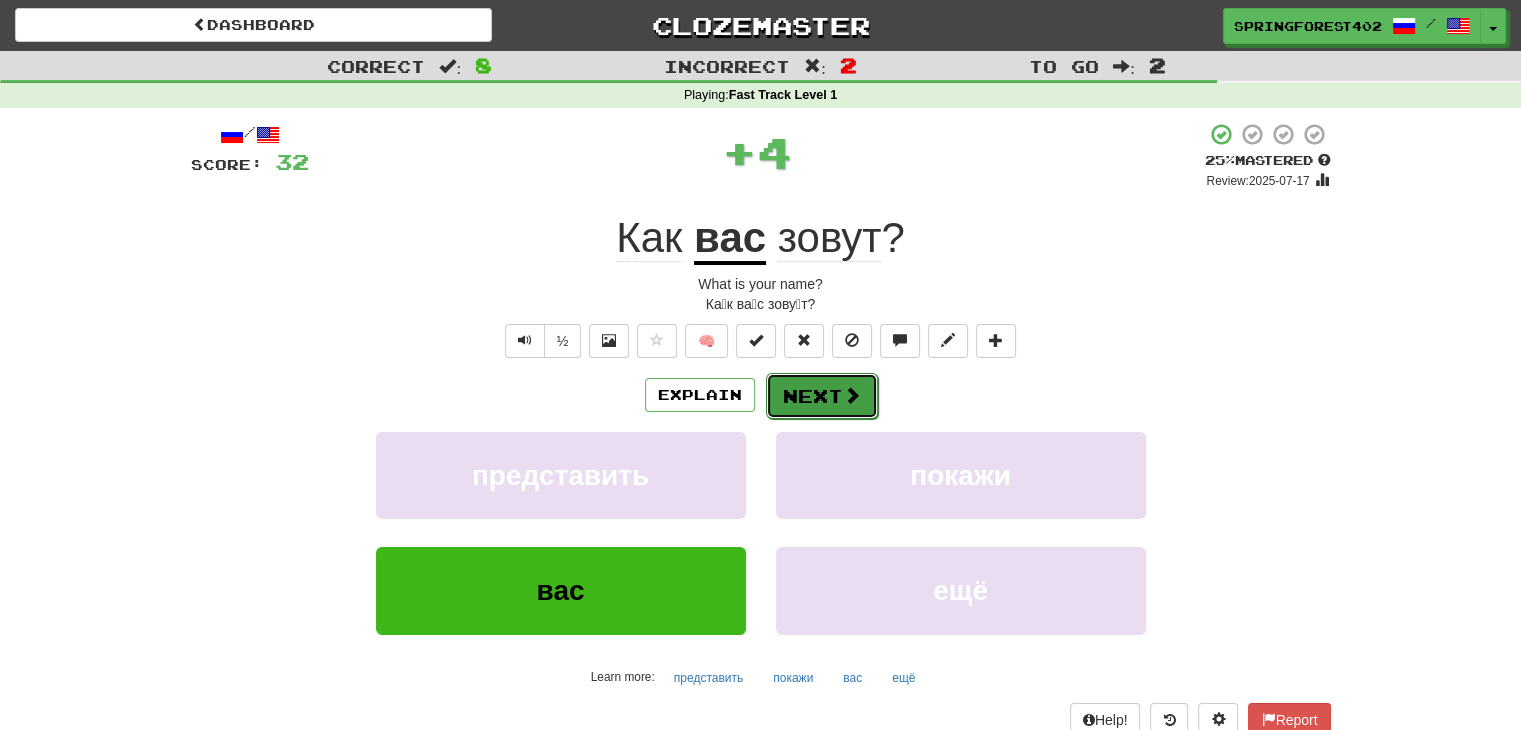 click on "Next" at bounding box center [822, 396] 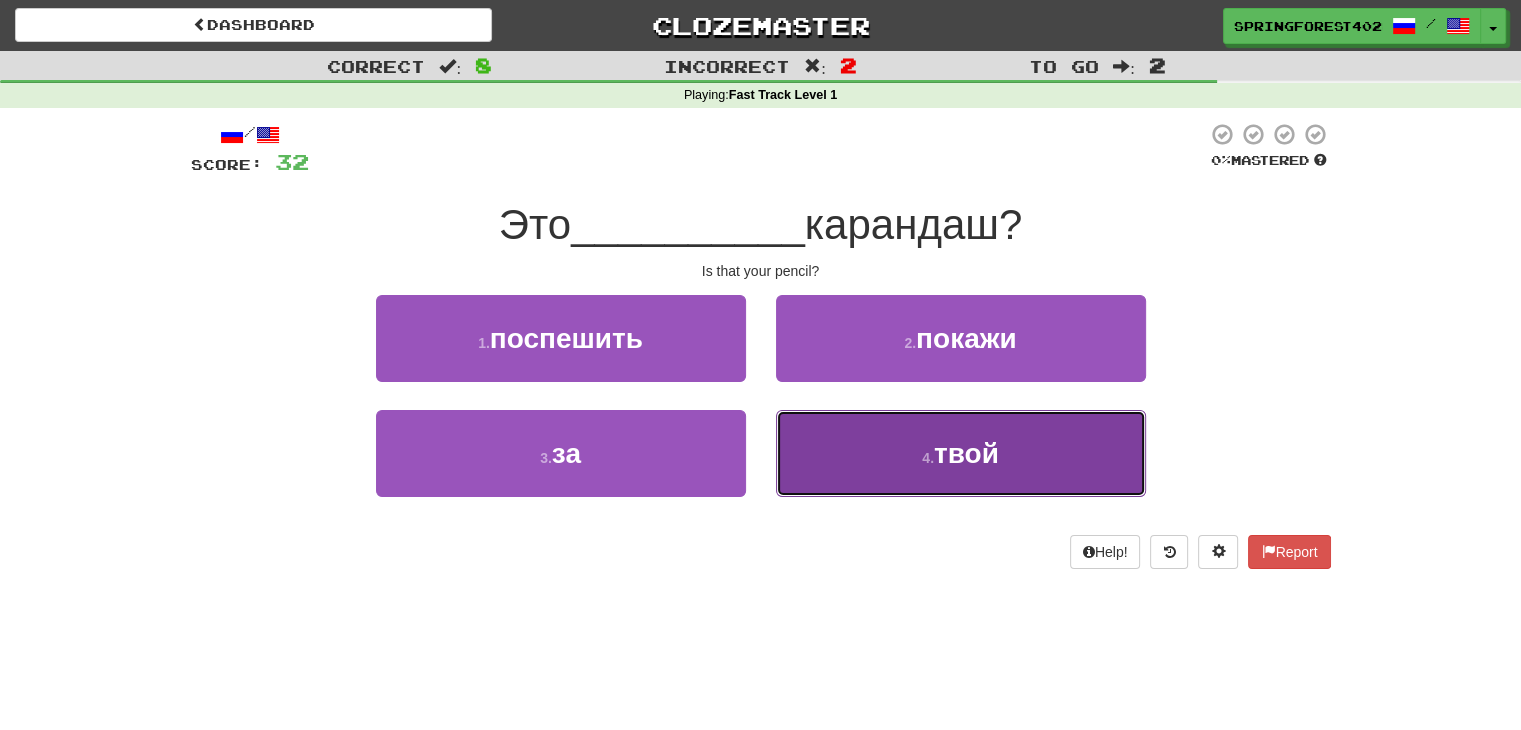 click on "4 .  твой" at bounding box center [961, 453] 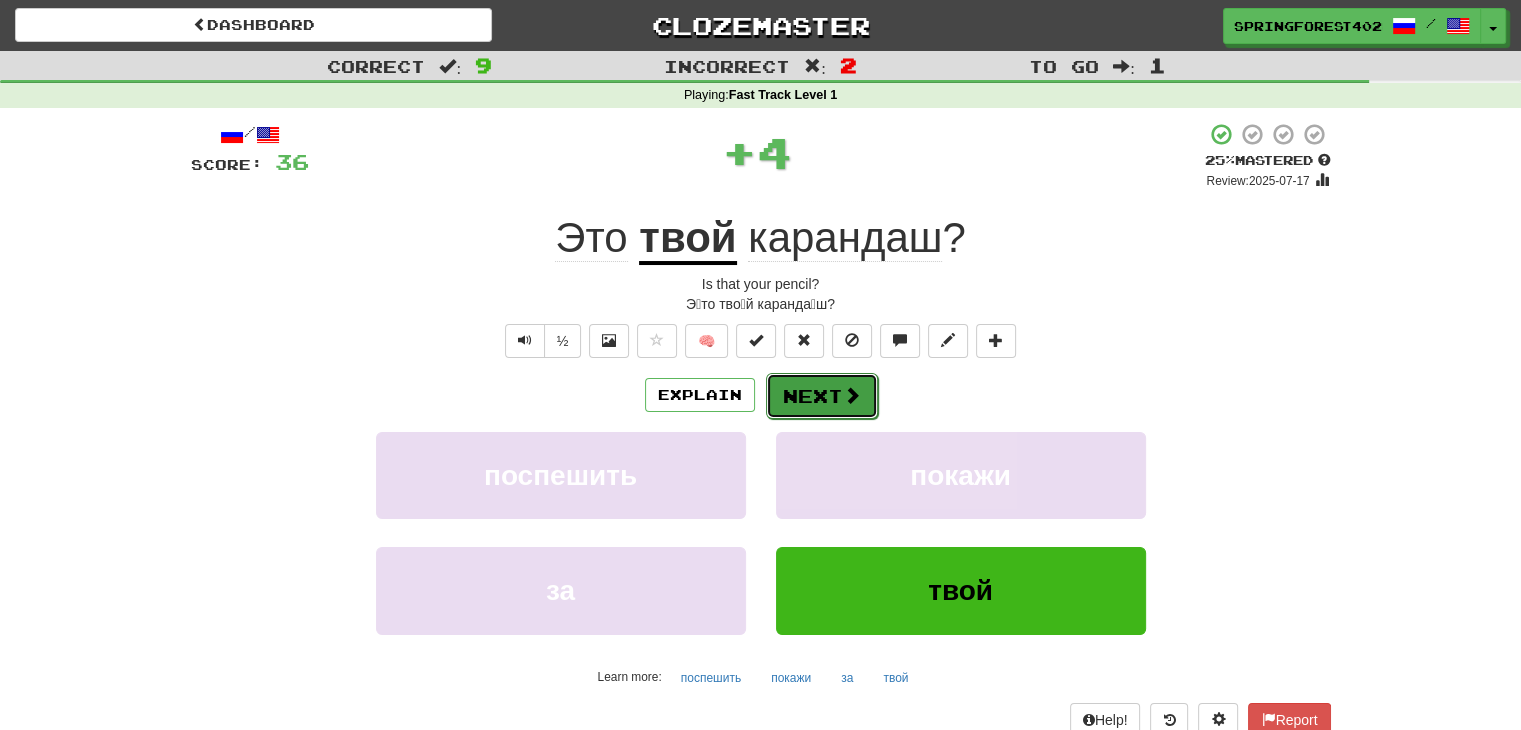 click on "Next" at bounding box center [822, 396] 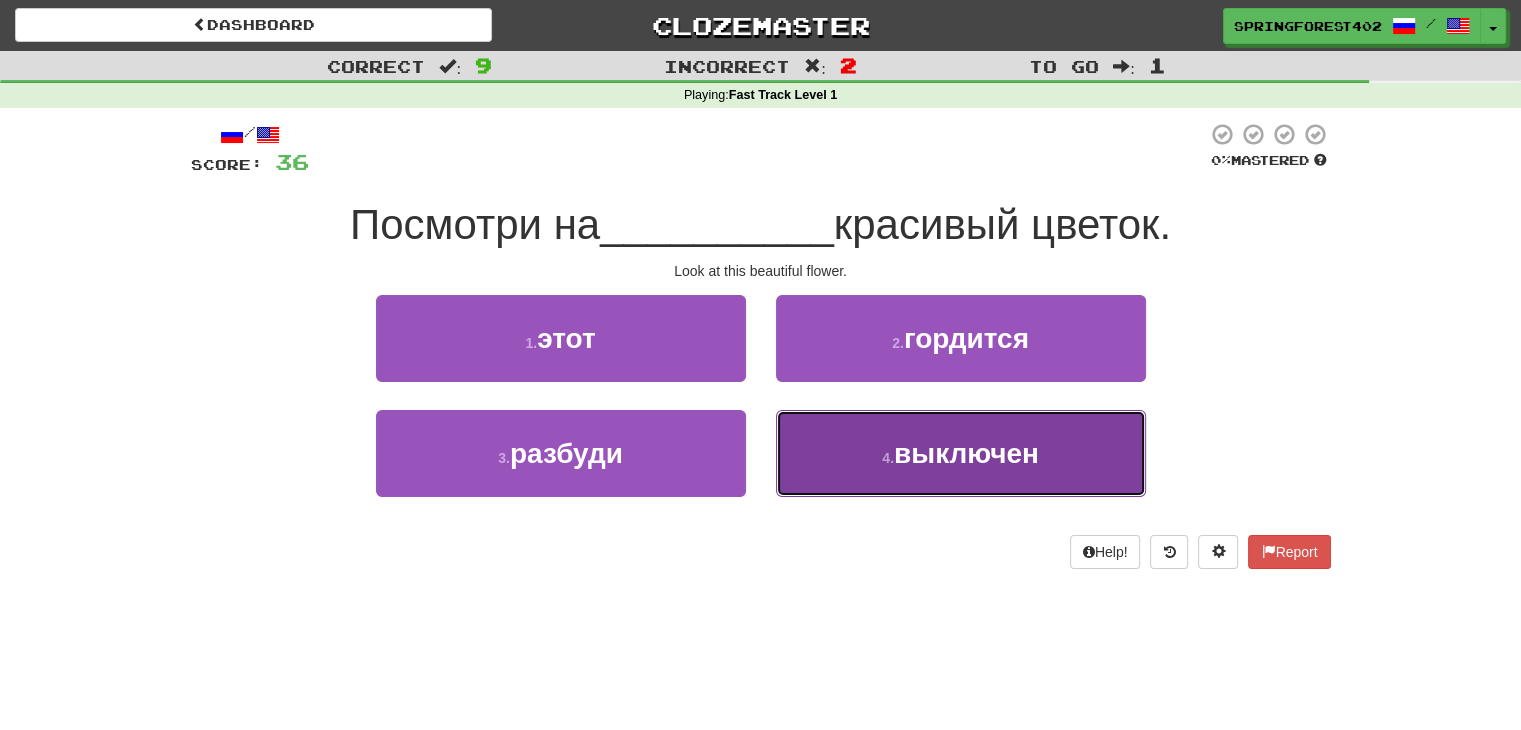 click on "4 .  выключен" at bounding box center (961, 453) 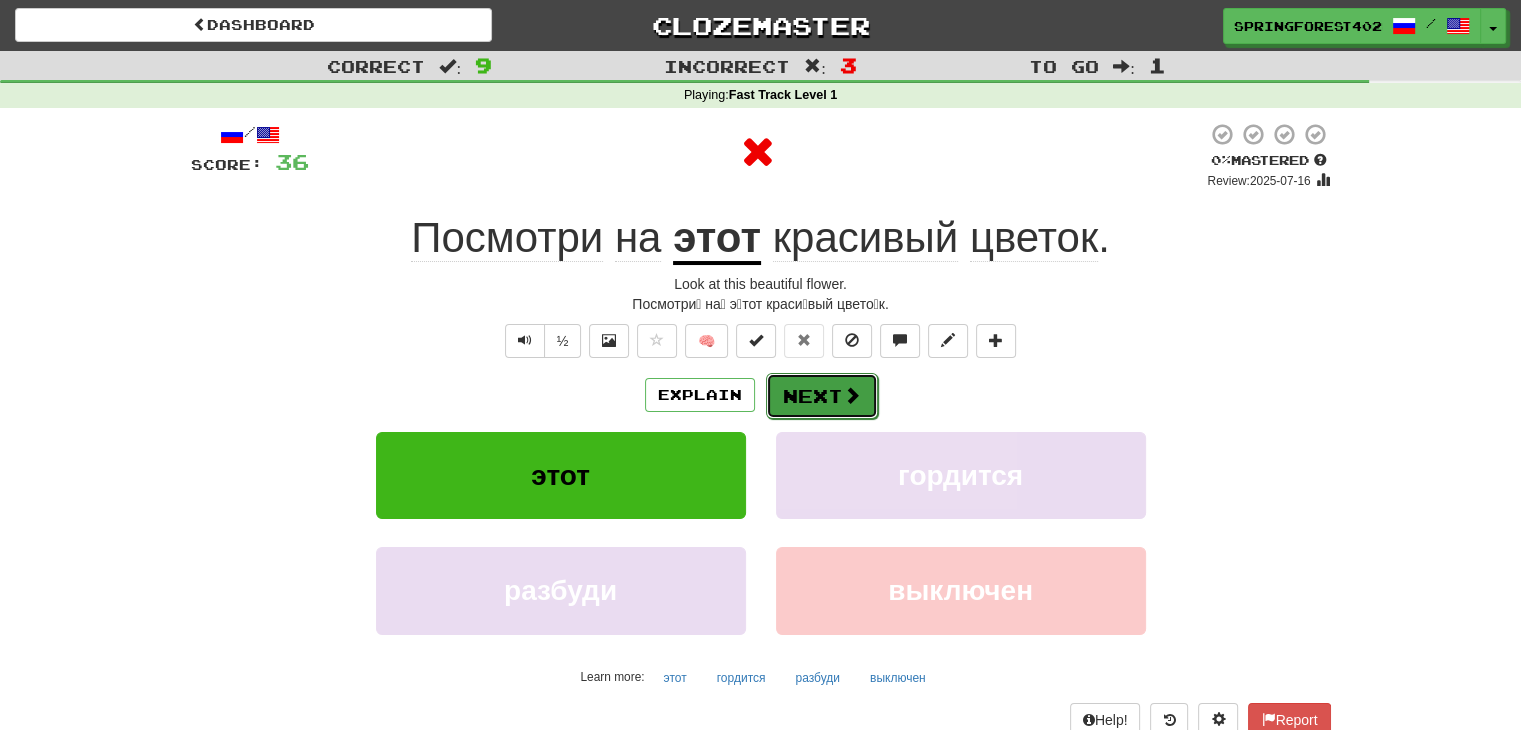click at bounding box center [852, 395] 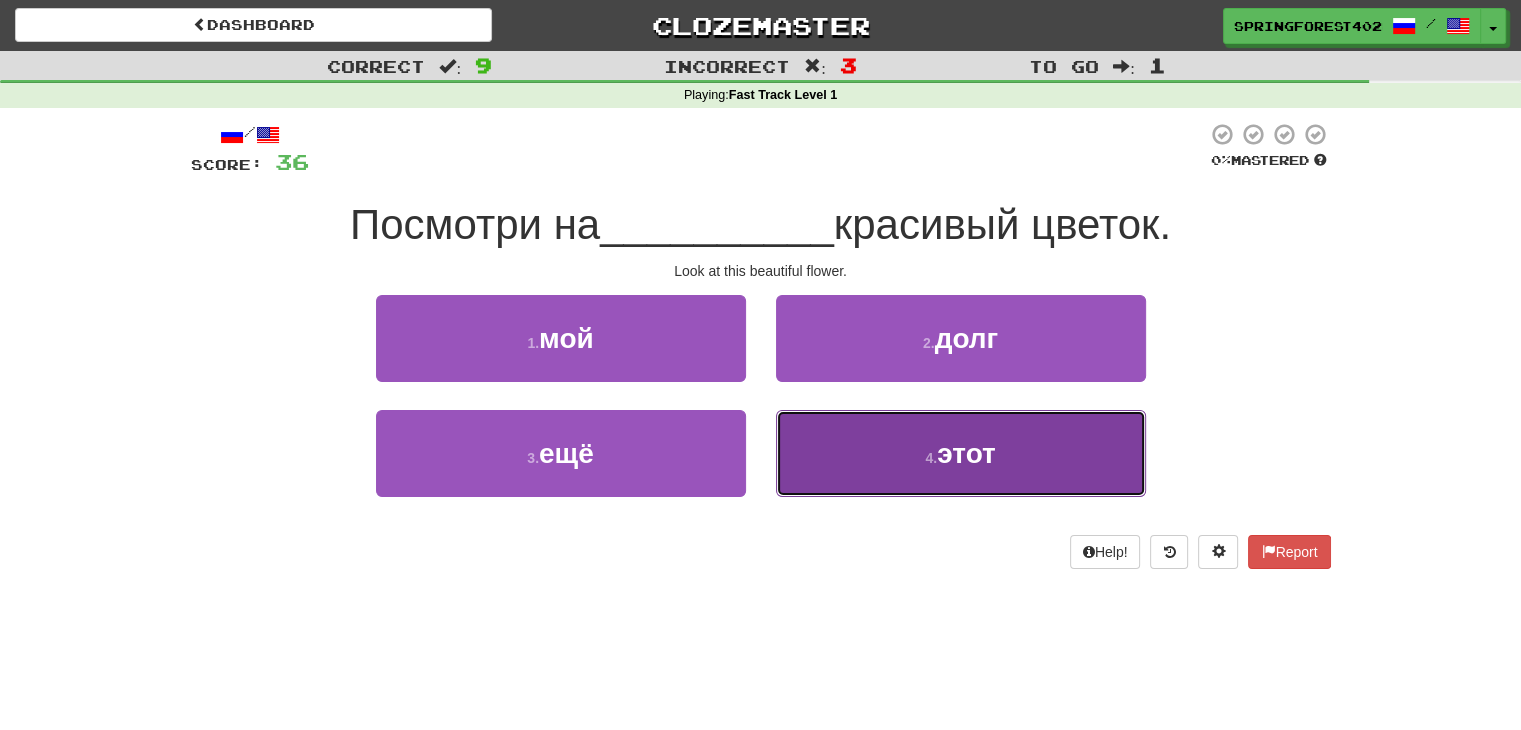 click on "4 .  этот" at bounding box center (961, 453) 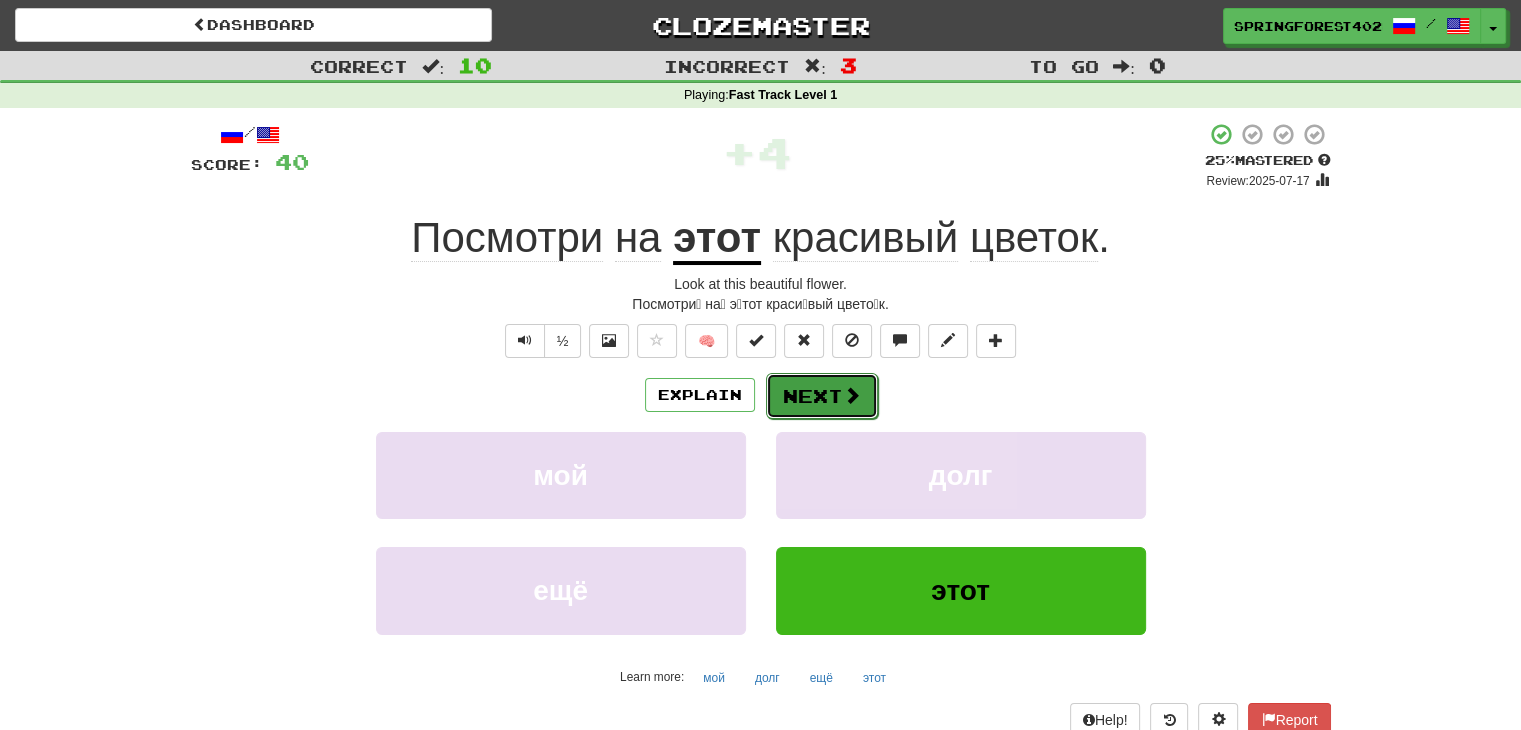 click on "Next" at bounding box center (822, 396) 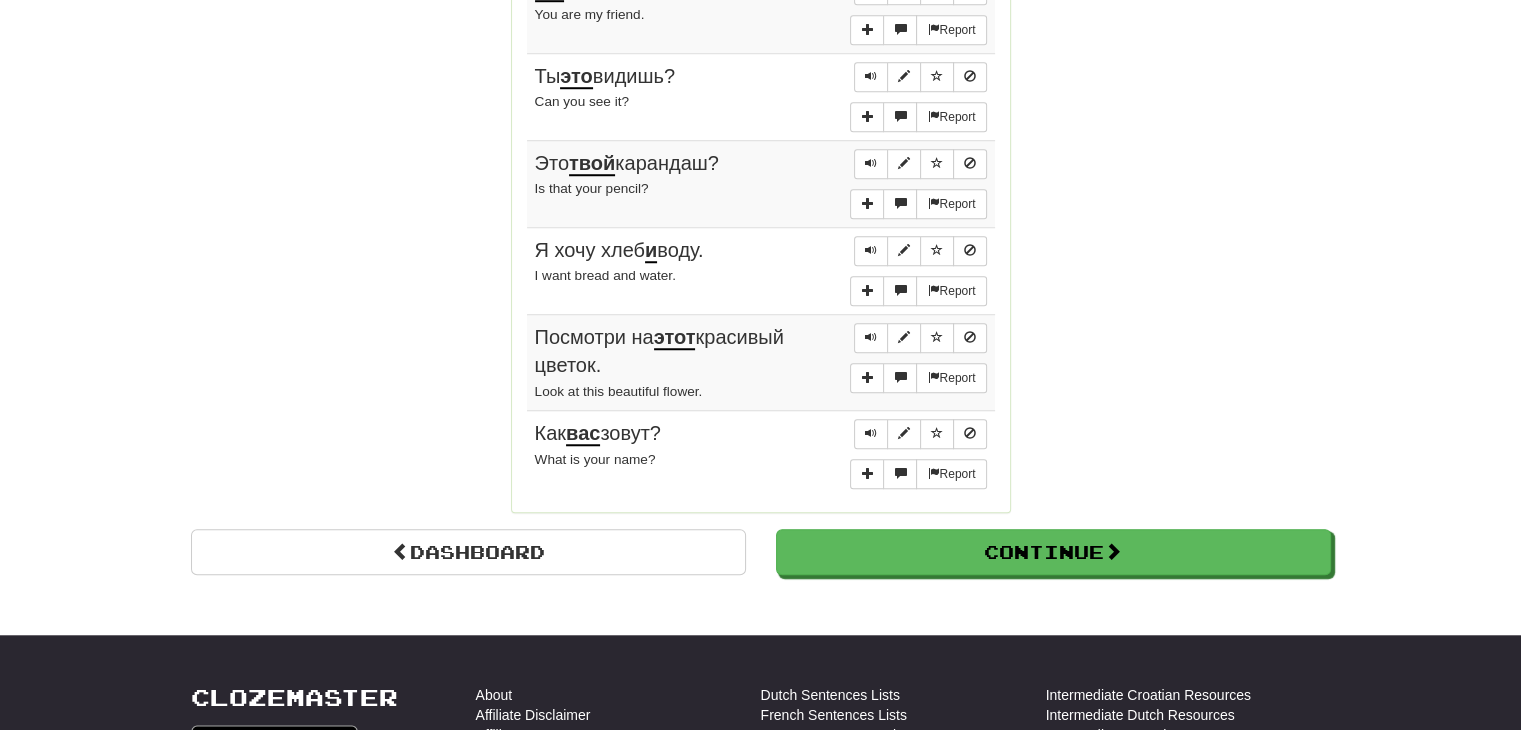 scroll, scrollTop: 1583, scrollLeft: 0, axis: vertical 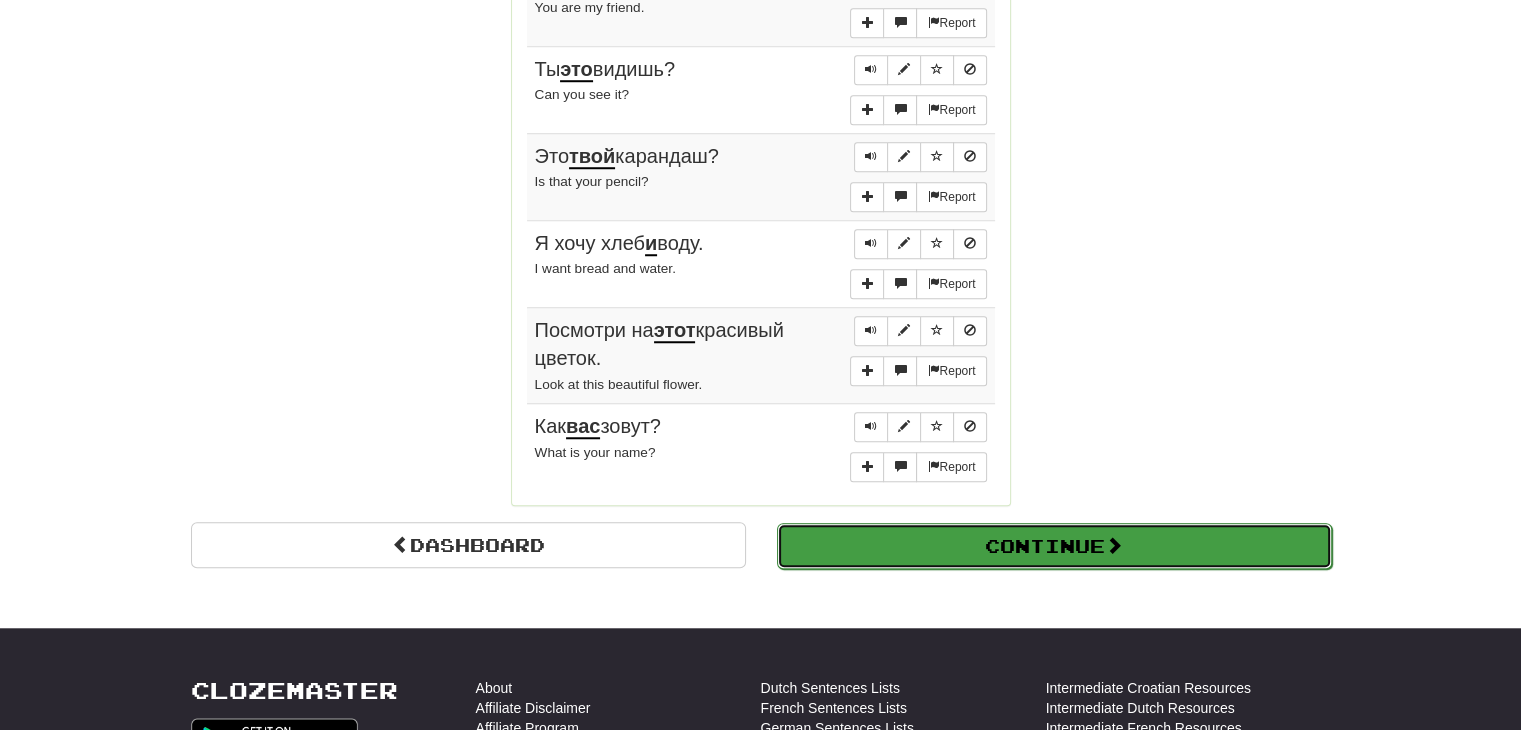 click on "Continue" at bounding box center [1054, 546] 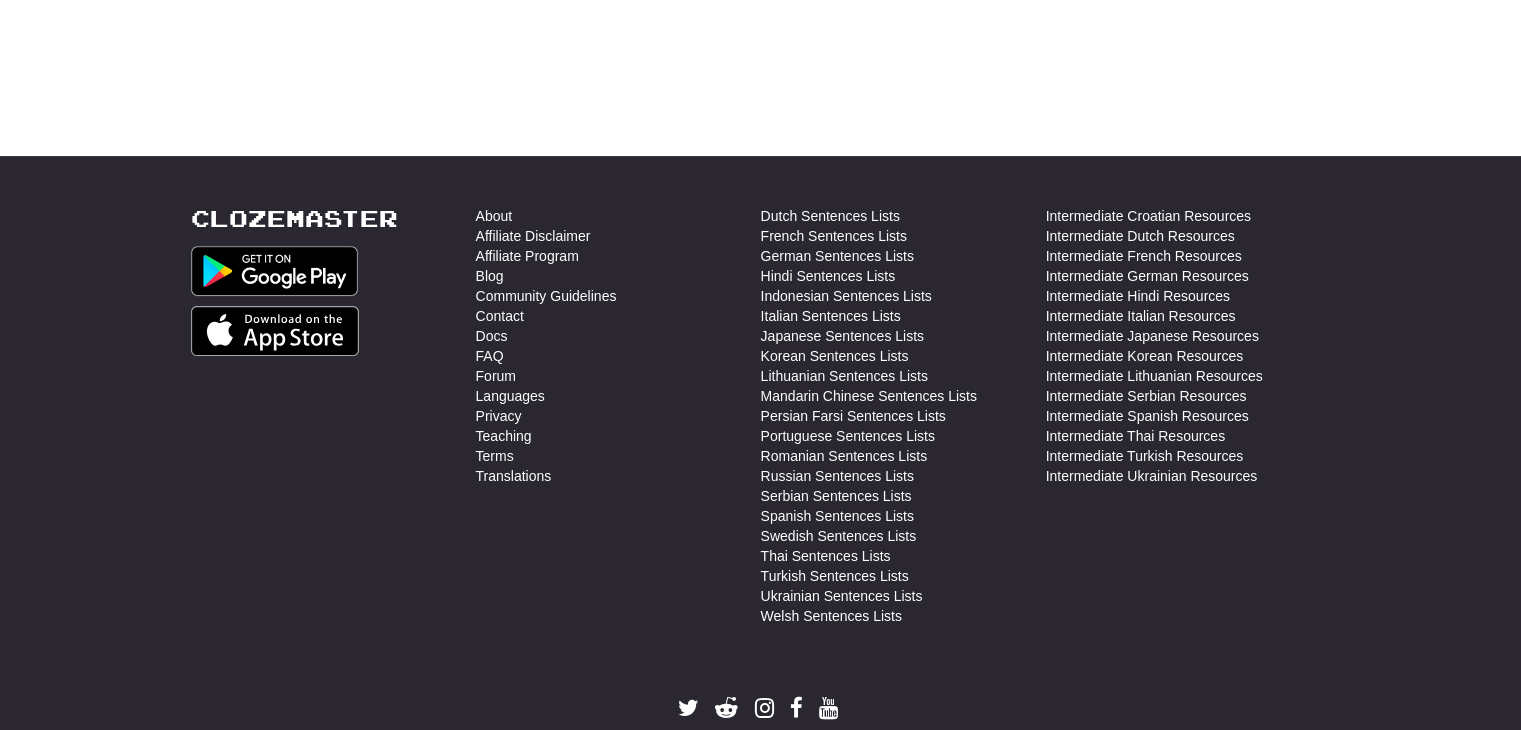 scroll, scrollTop: 0, scrollLeft: 0, axis: both 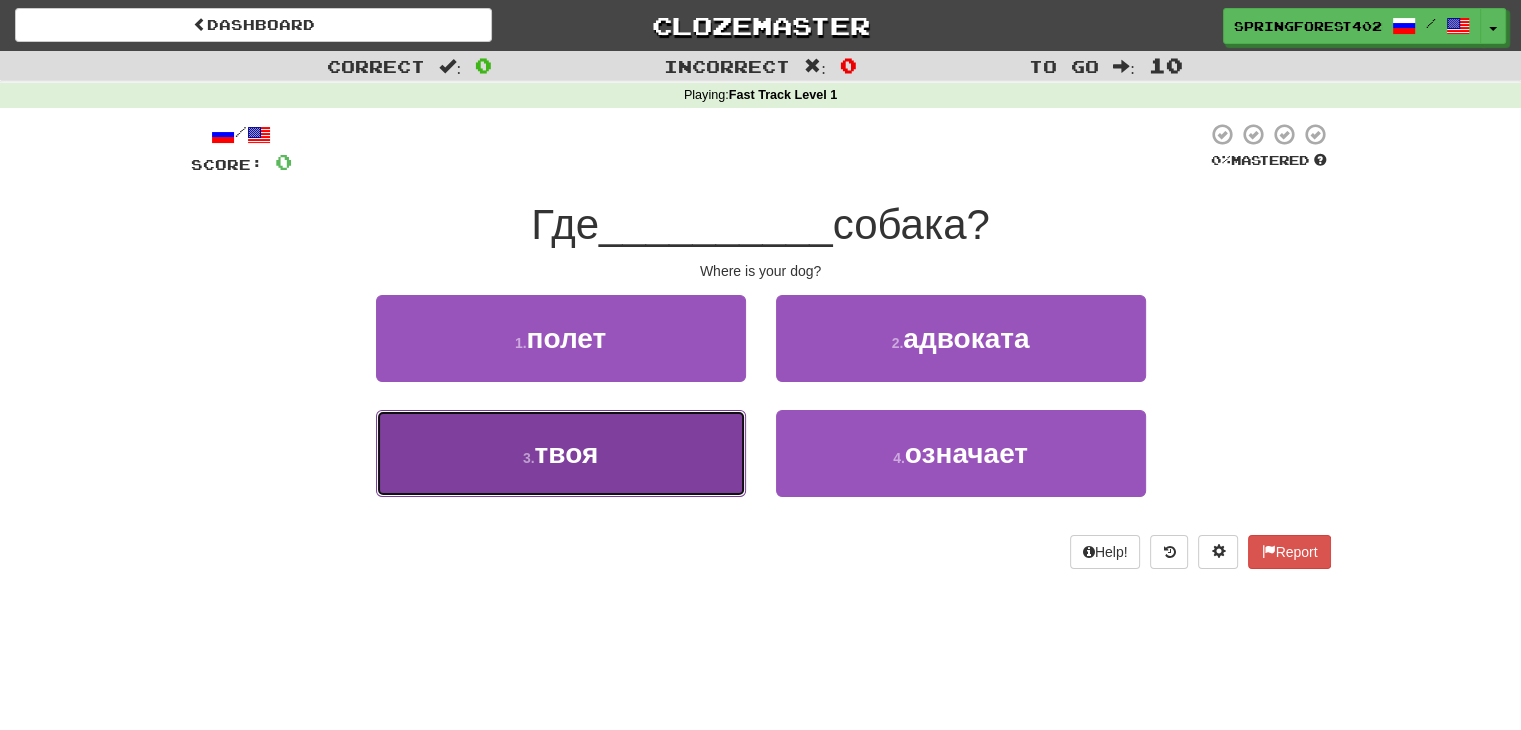 click on "3 .  твоя" at bounding box center (561, 453) 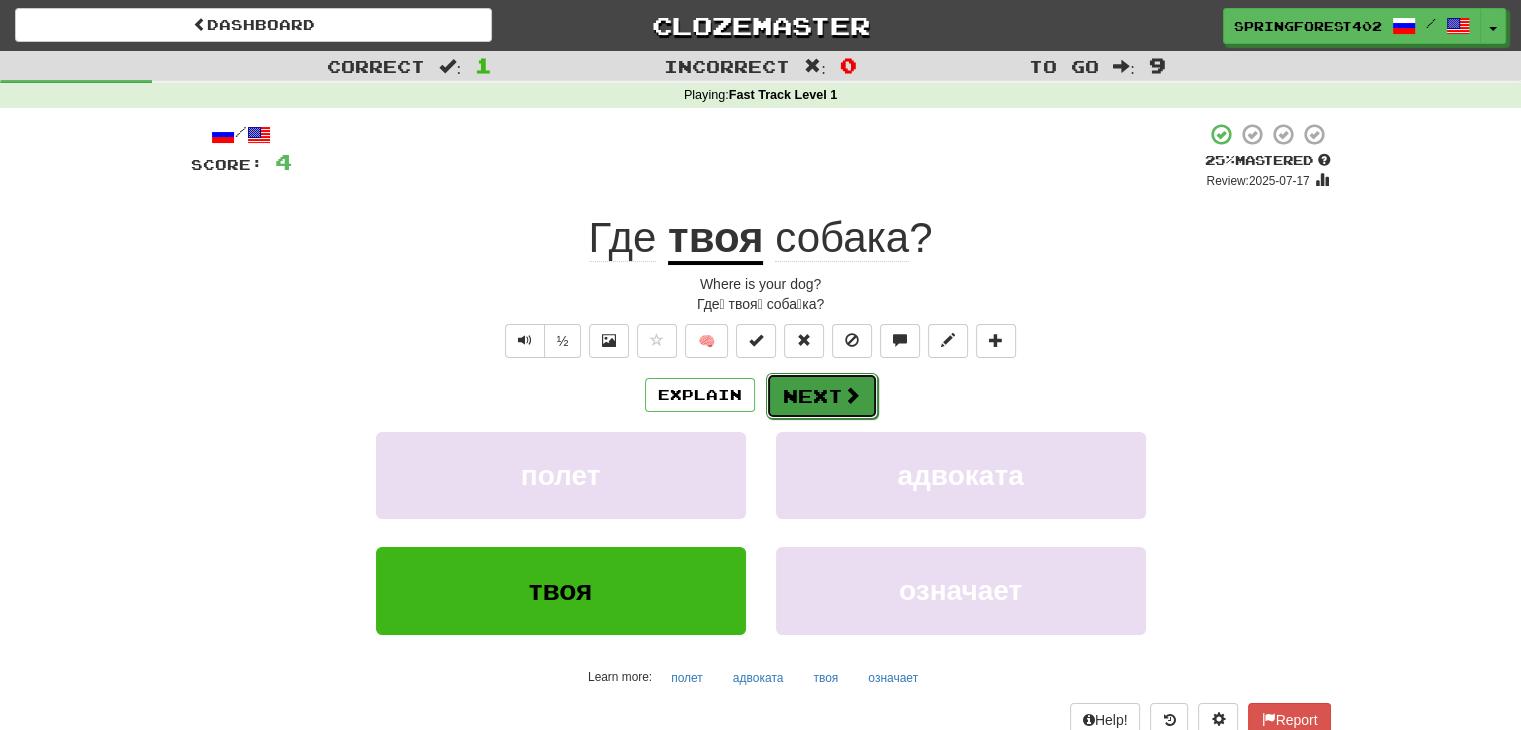 click on "Next" at bounding box center (822, 396) 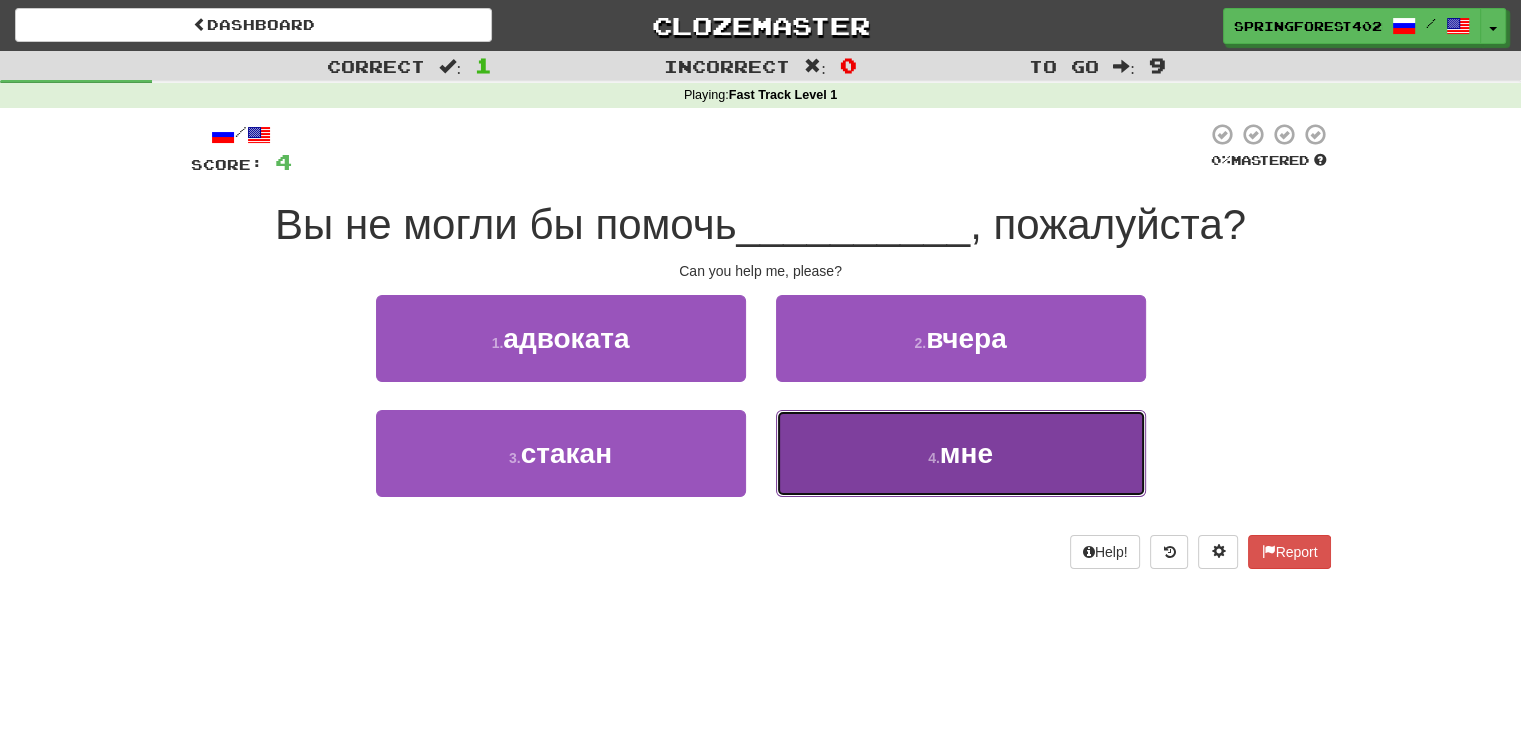 click on "4 .  мне" at bounding box center [961, 453] 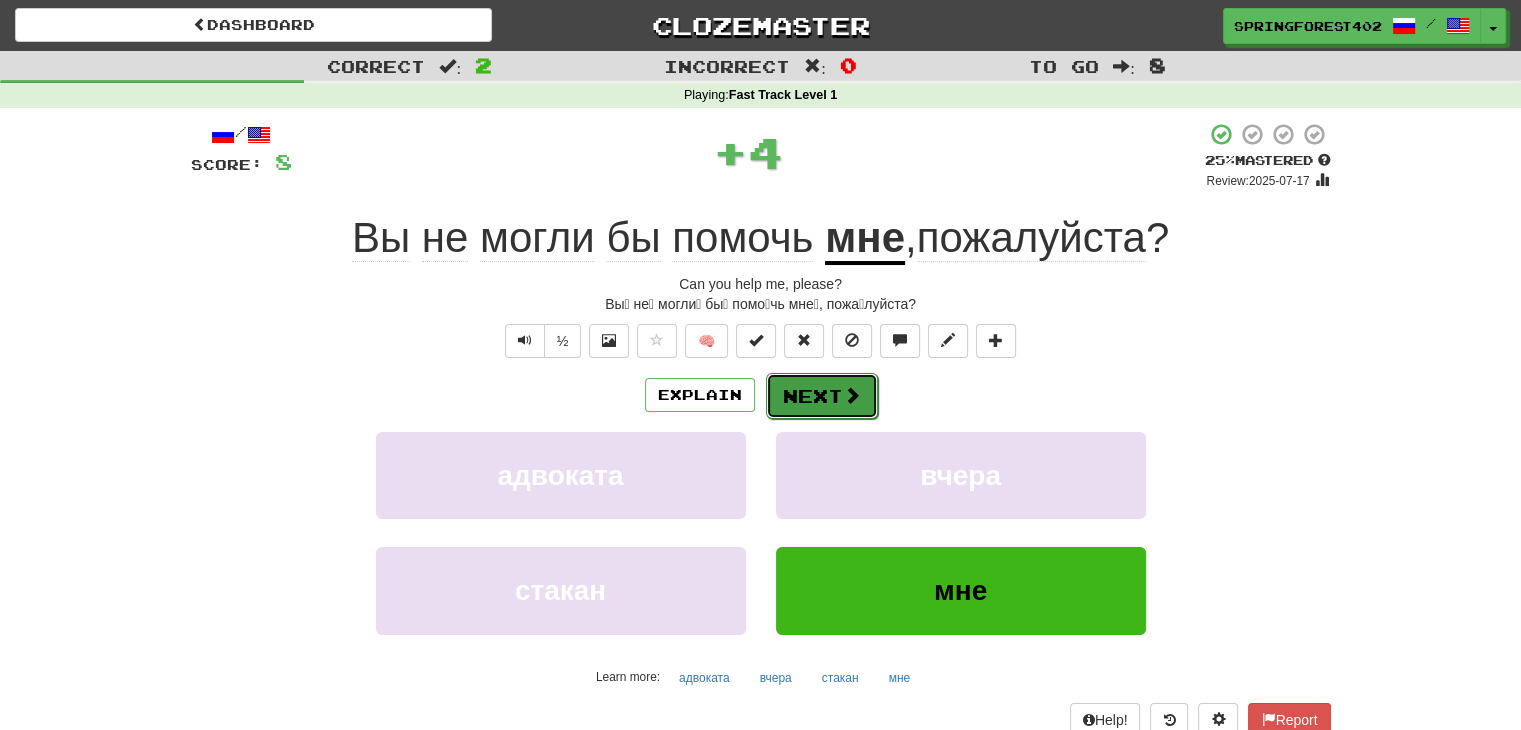 click on "Next" at bounding box center (822, 396) 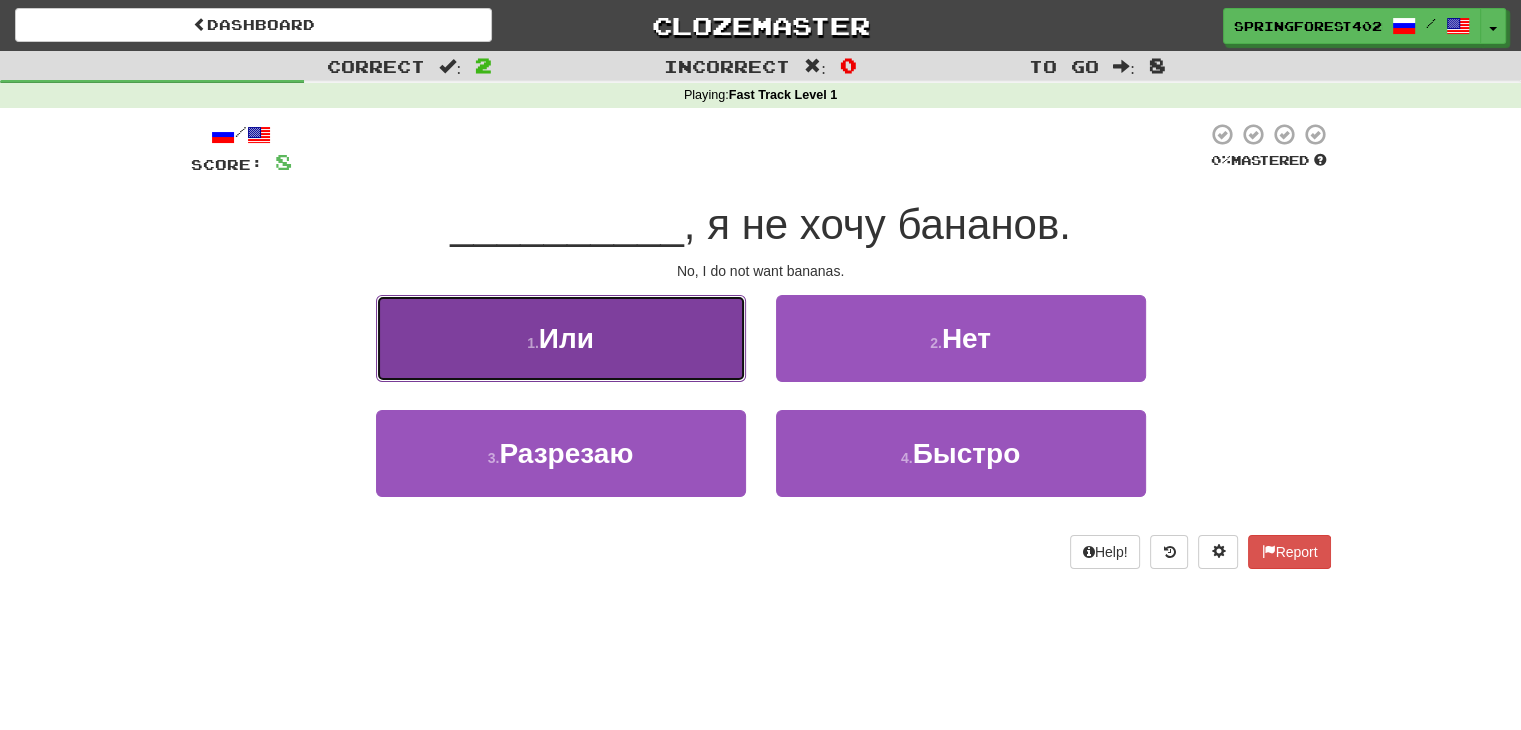 click on "1 .  Или" at bounding box center [561, 338] 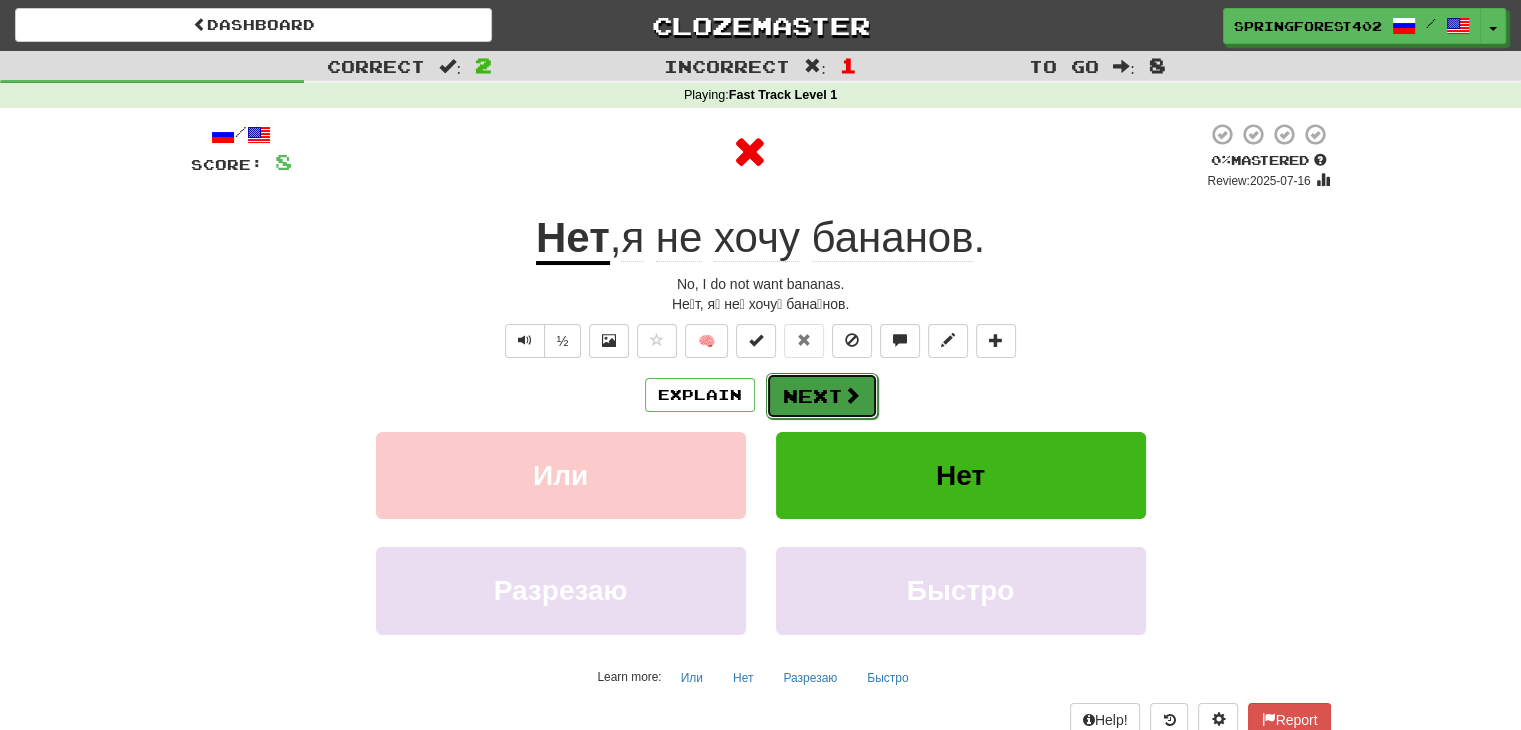 click on "Next" at bounding box center [822, 396] 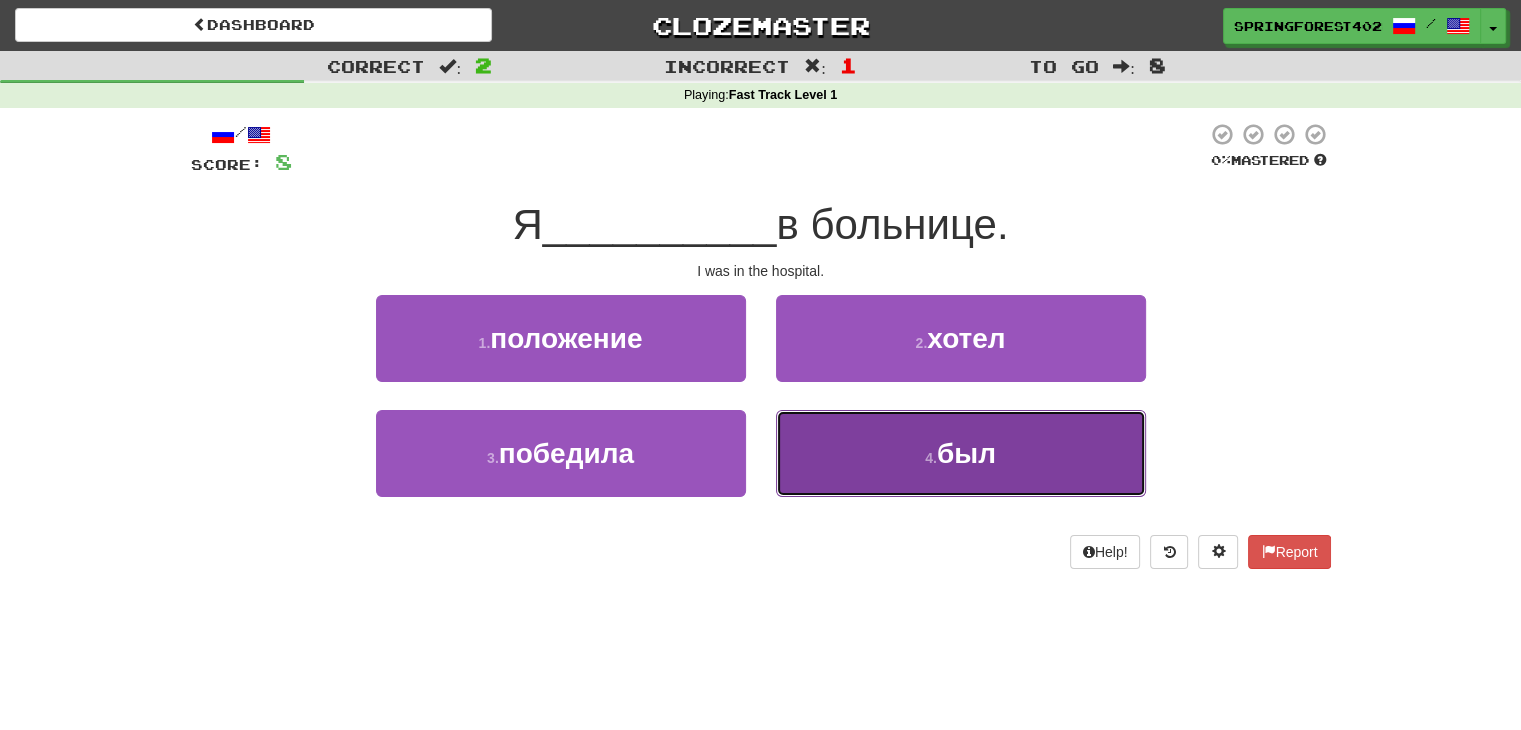 click on "4 .  был" at bounding box center (961, 453) 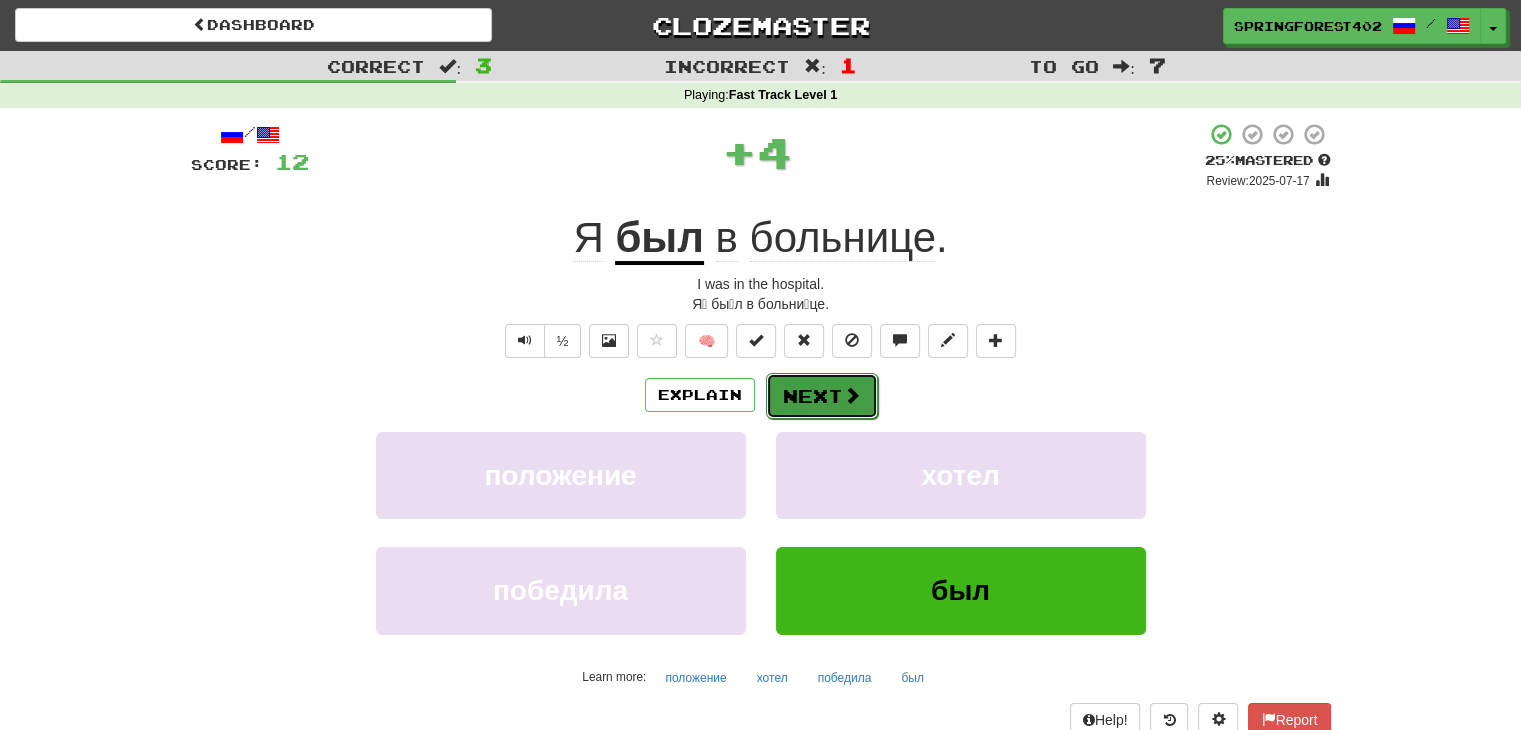 click on "Next" at bounding box center (822, 396) 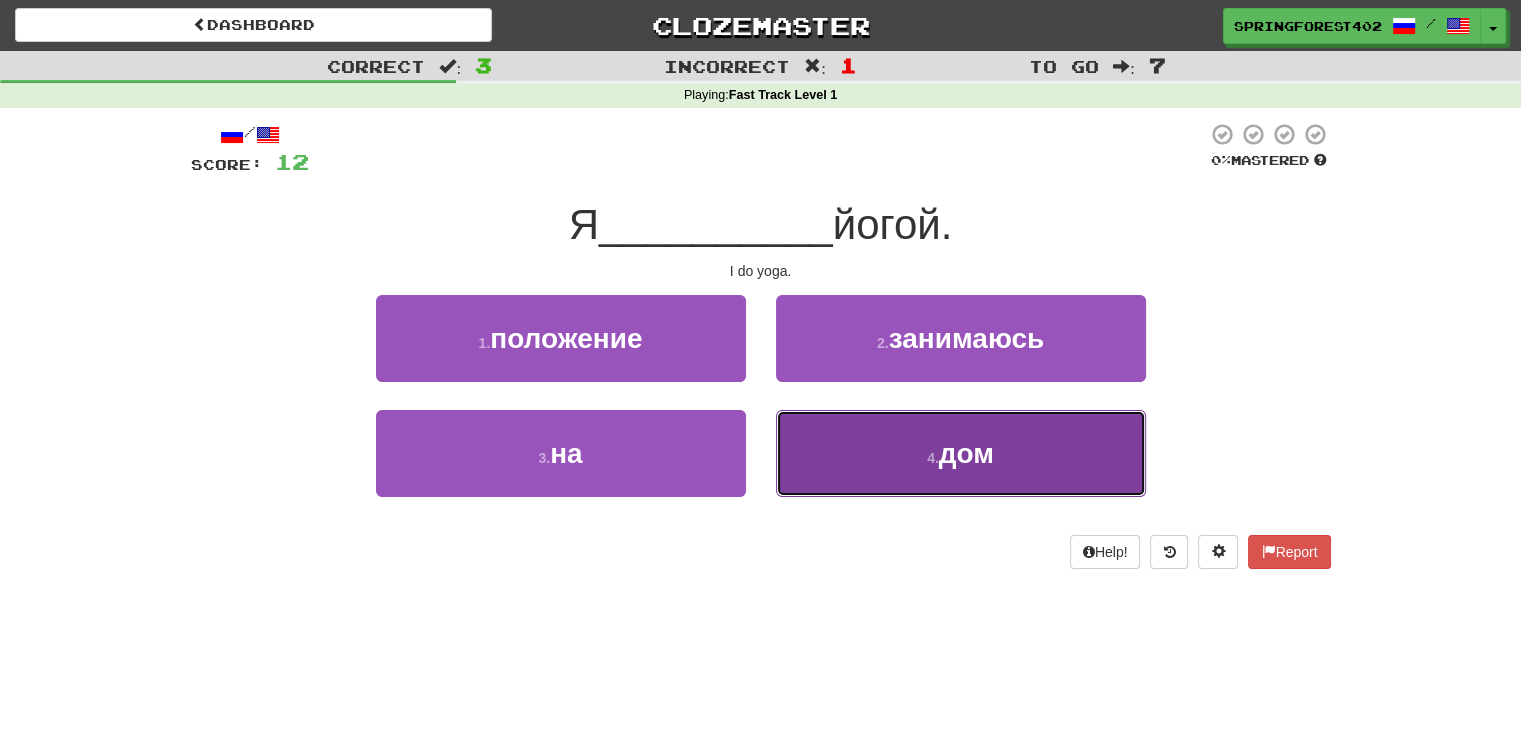 click on "4 .  дом" at bounding box center [961, 453] 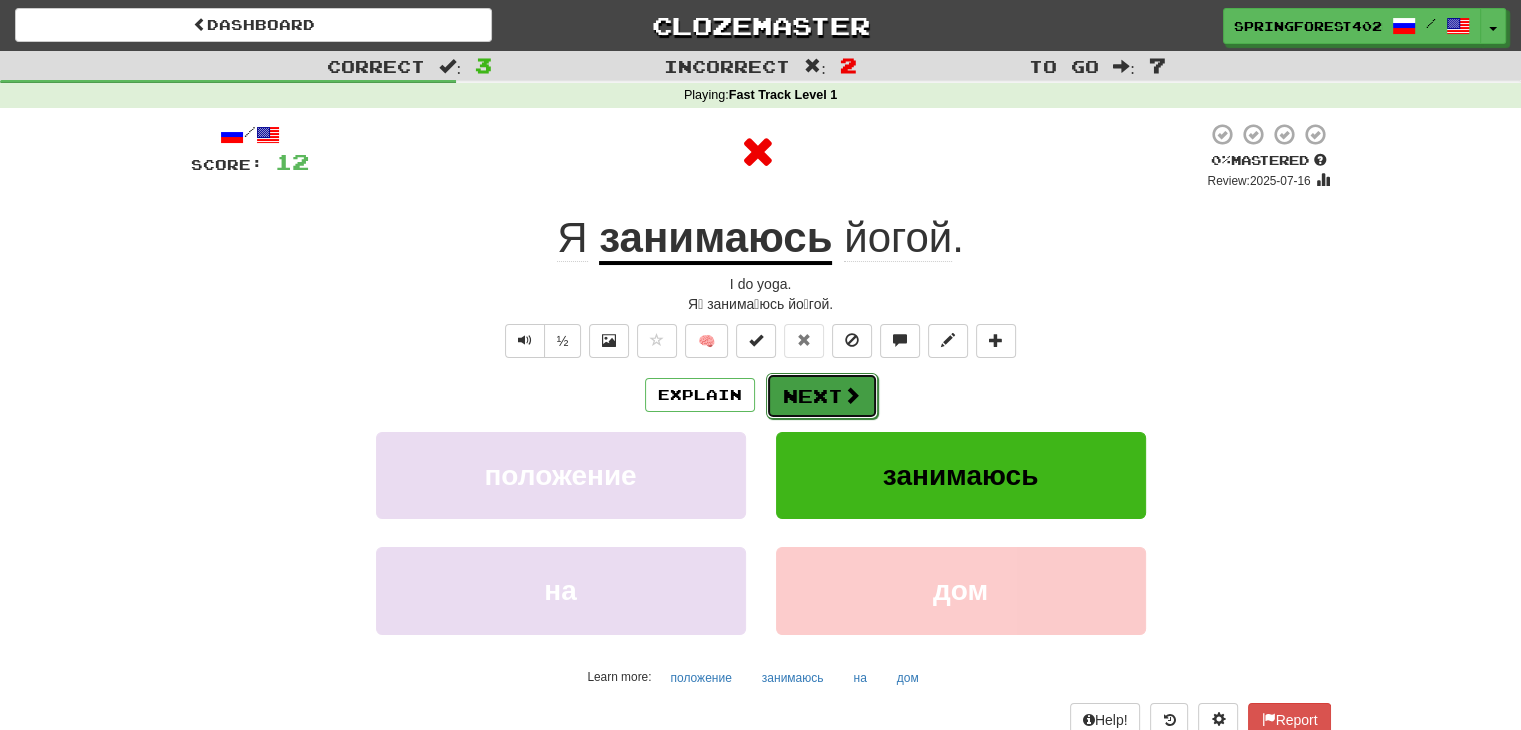 click on "Next" at bounding box center [822, 396] 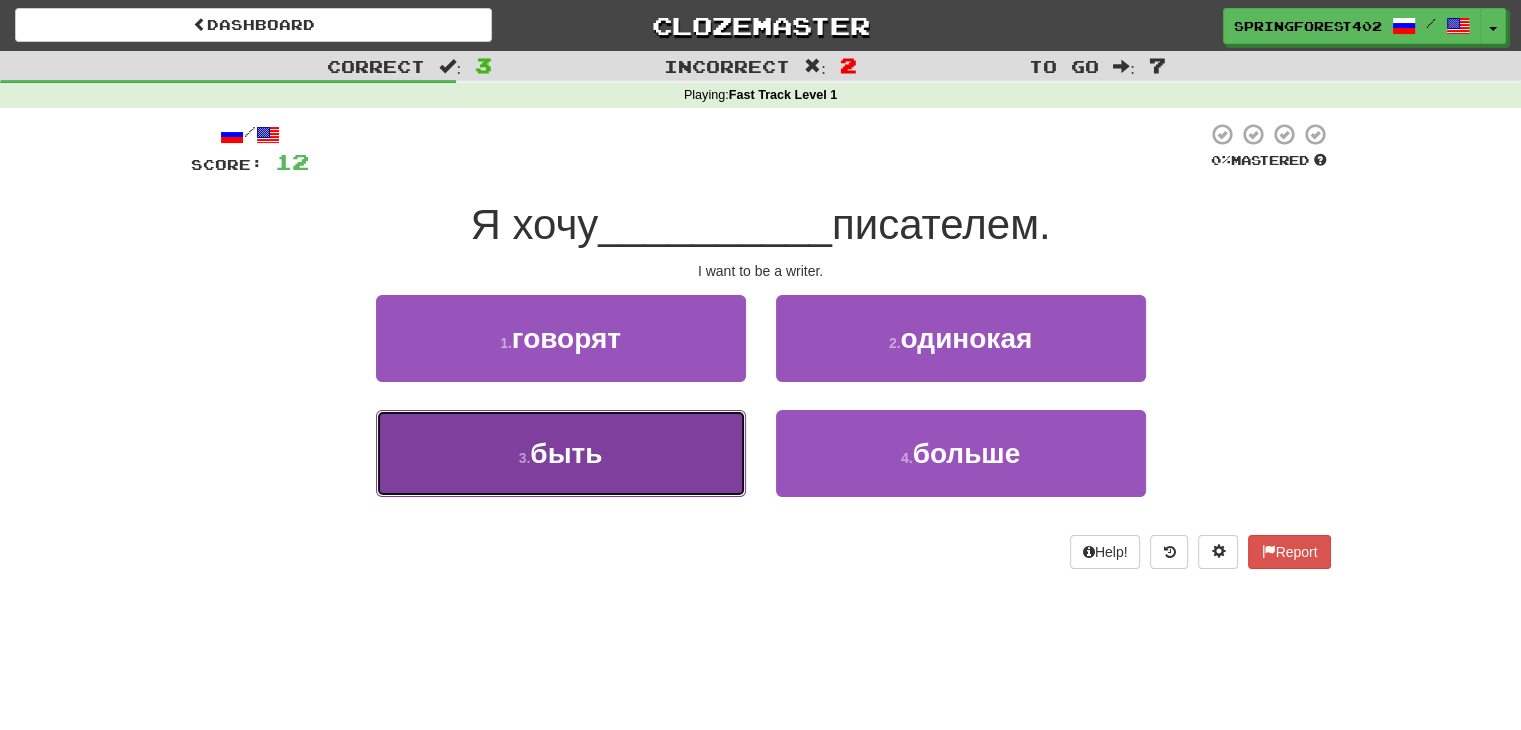 click on "3 .  быть" at bounding box center (561, 453) 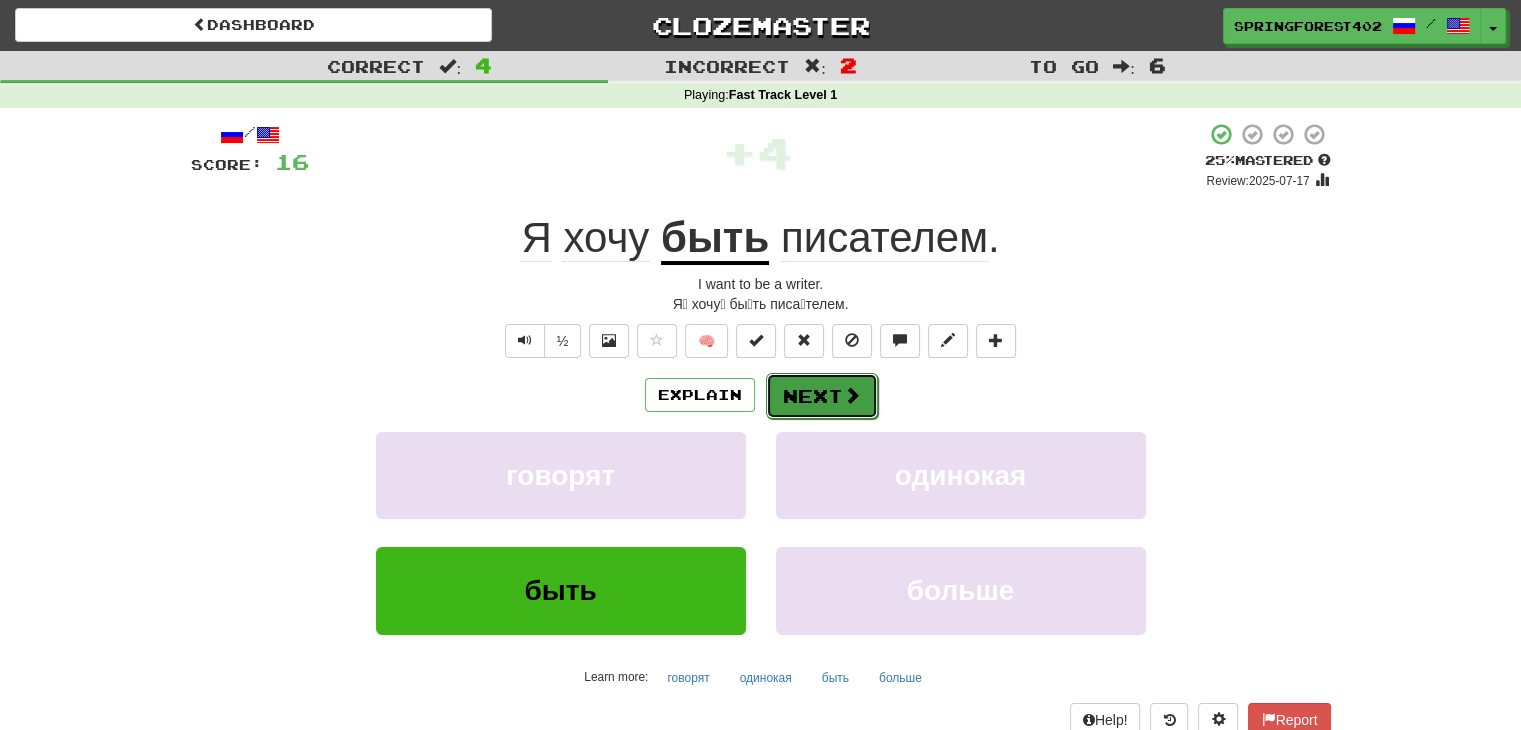 click on "Next" at bounding box center (822, 396) 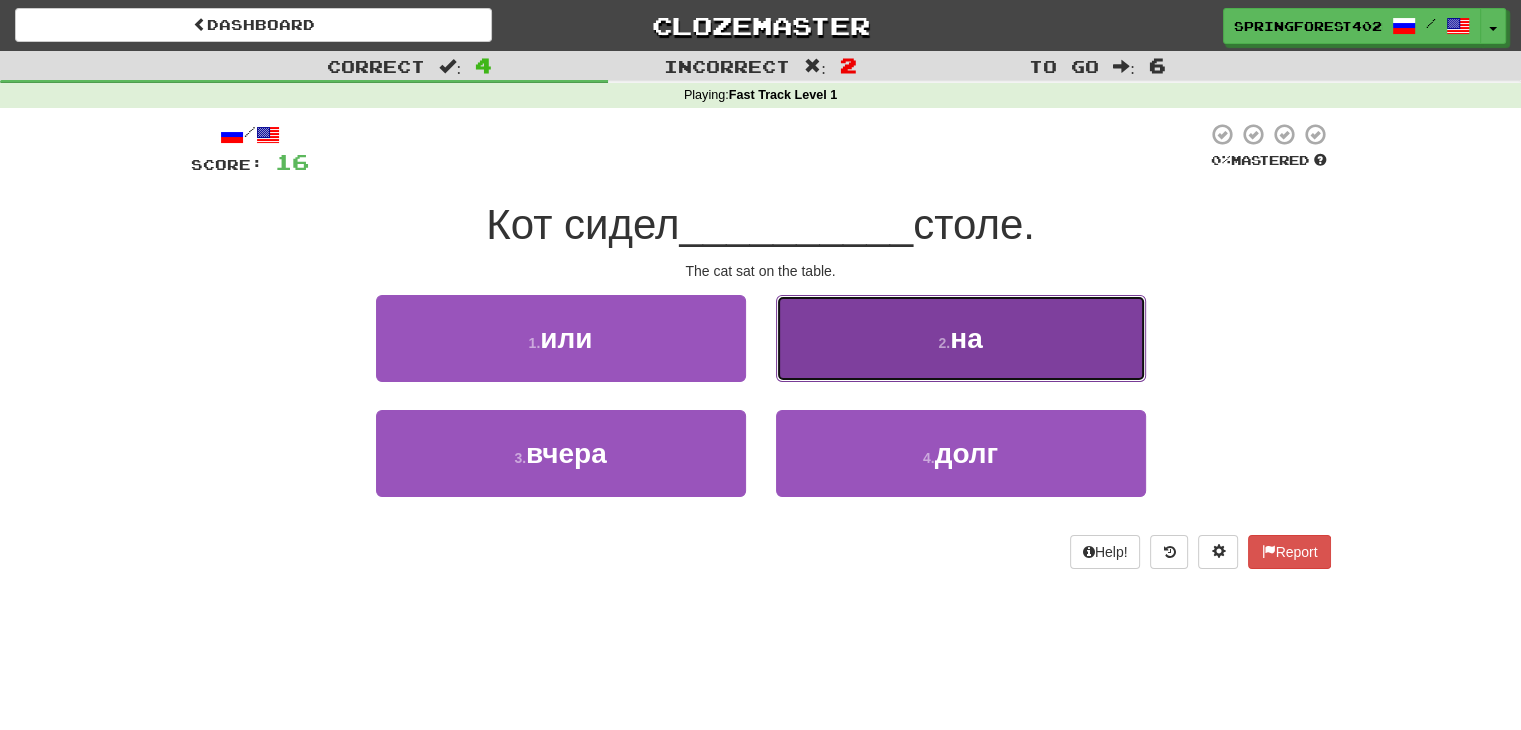 click on "2 .  на" at bounding box center [961, 338] 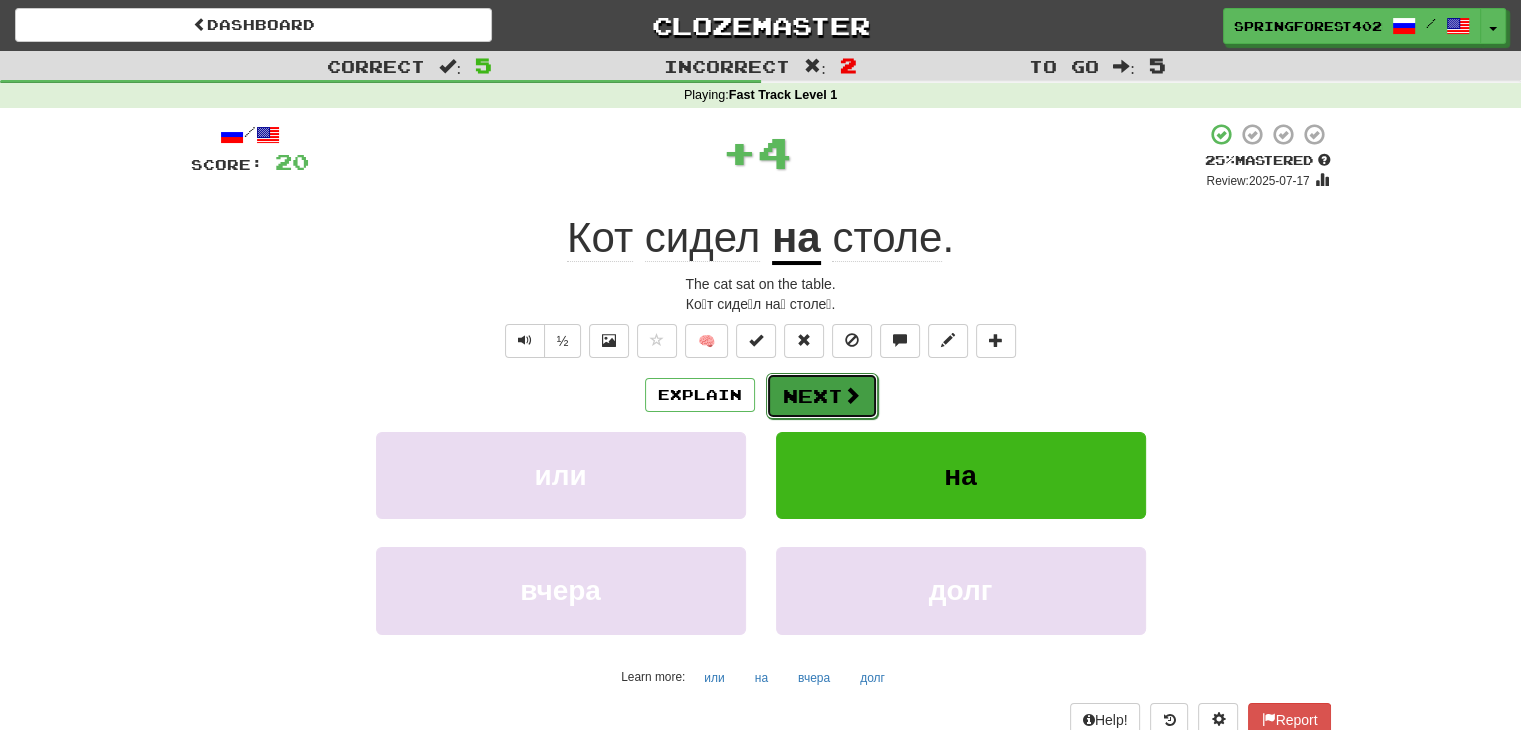 click on "Next" at bounding box center (822, 396) 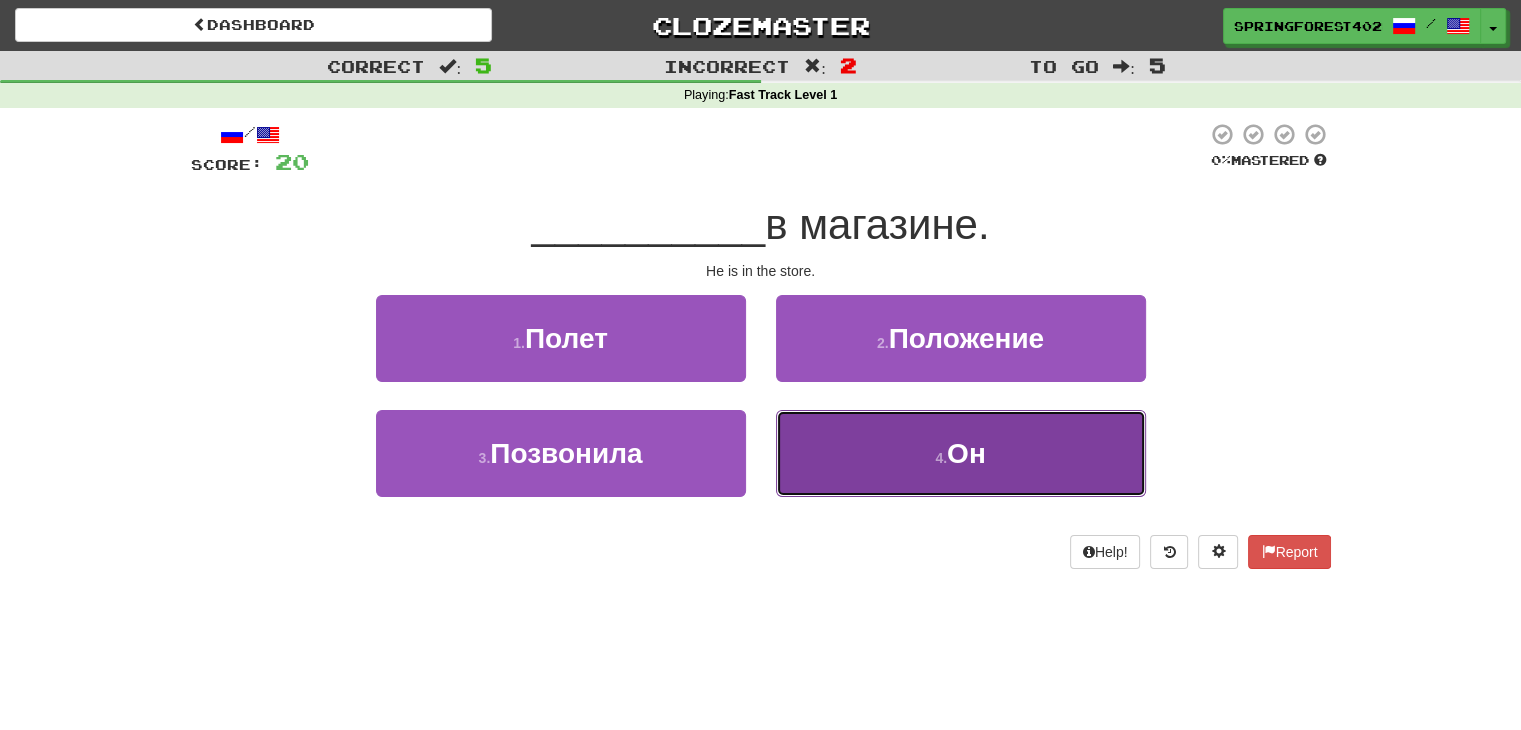 click on "4 .  Он" at bounding box center (961, 453) 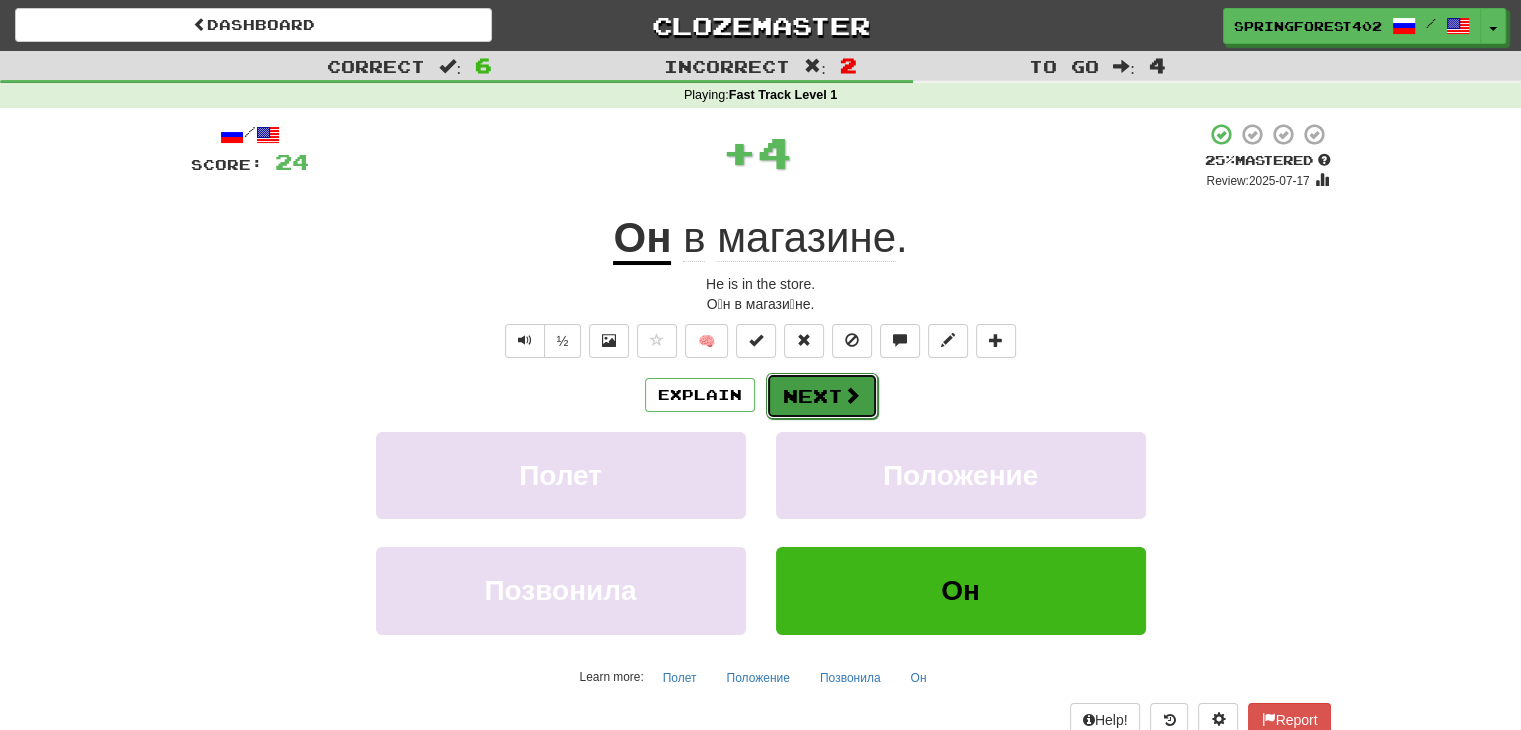 click on "Next" at bounding box center (822, 396) 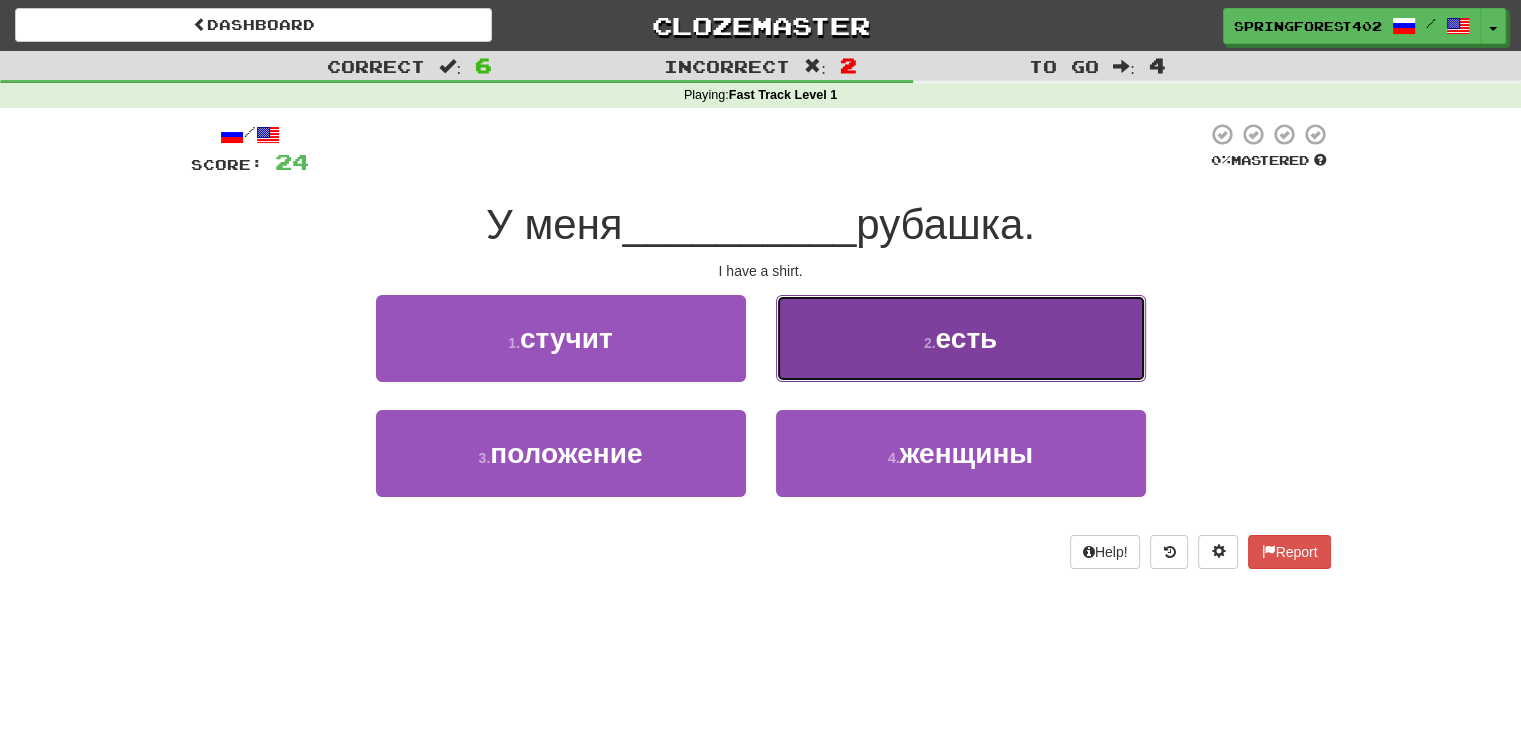 click on "2 .  есть" at bounding box center [961, 338] 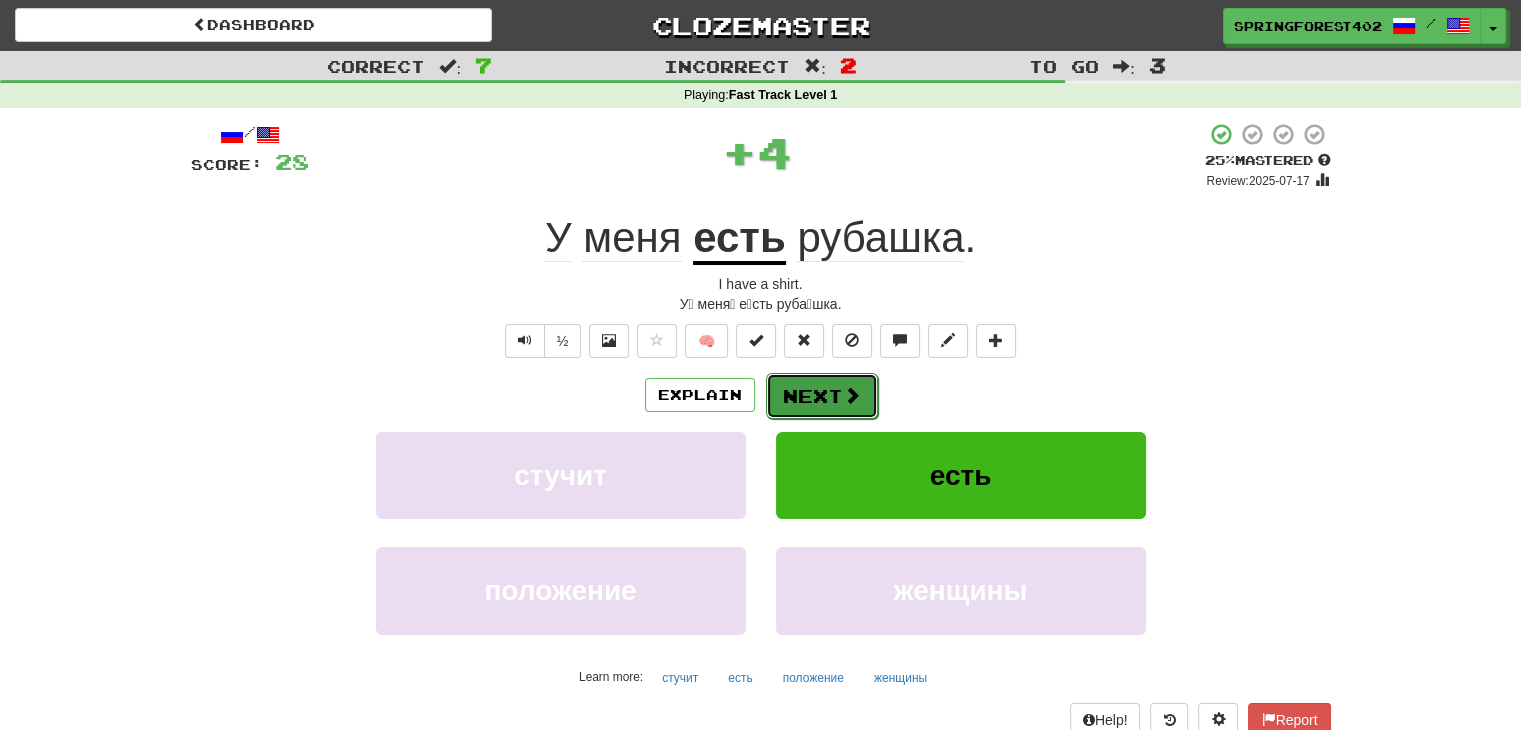 click on "Next" at bounding box center (822, 396) 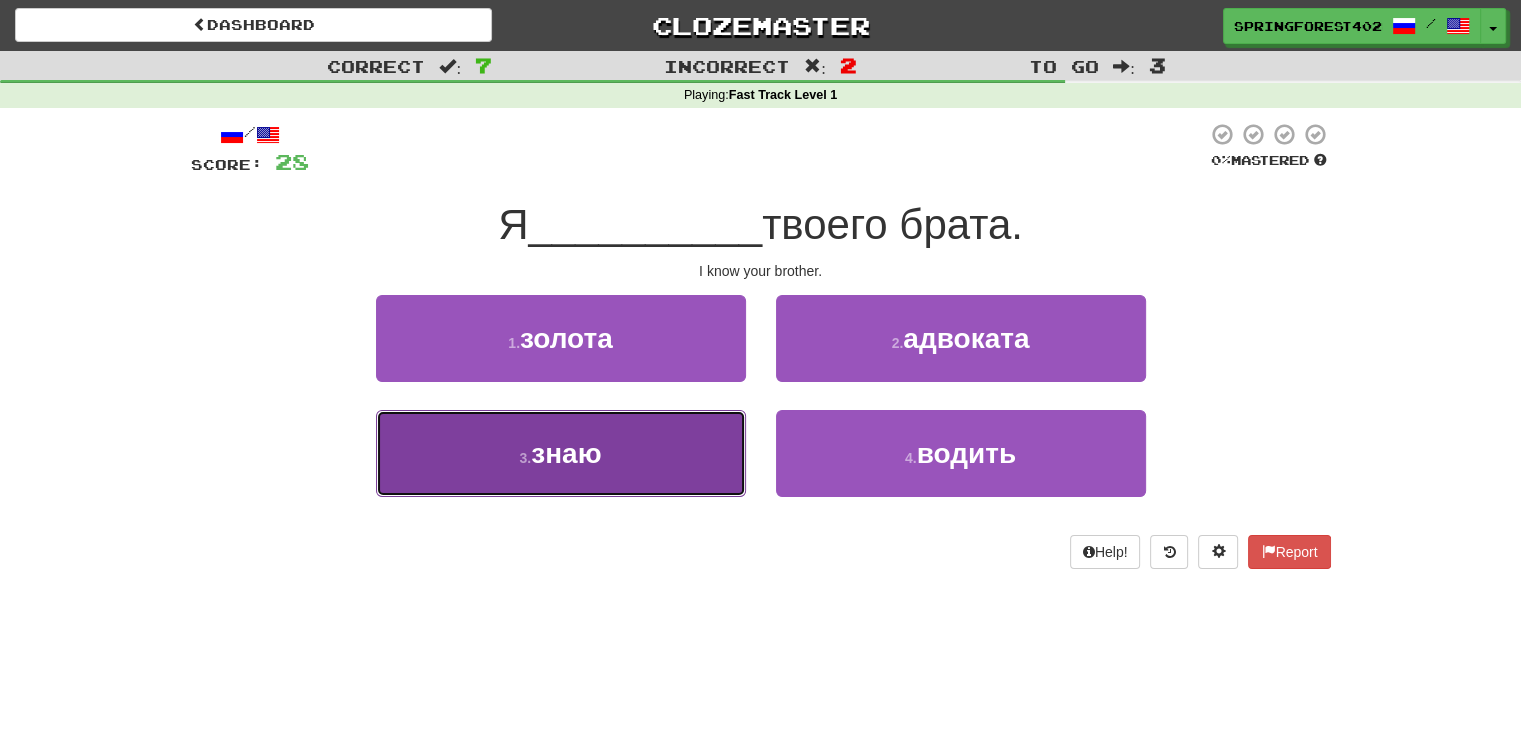 click on "3 .  знаю" at bounding box center [561, 453] 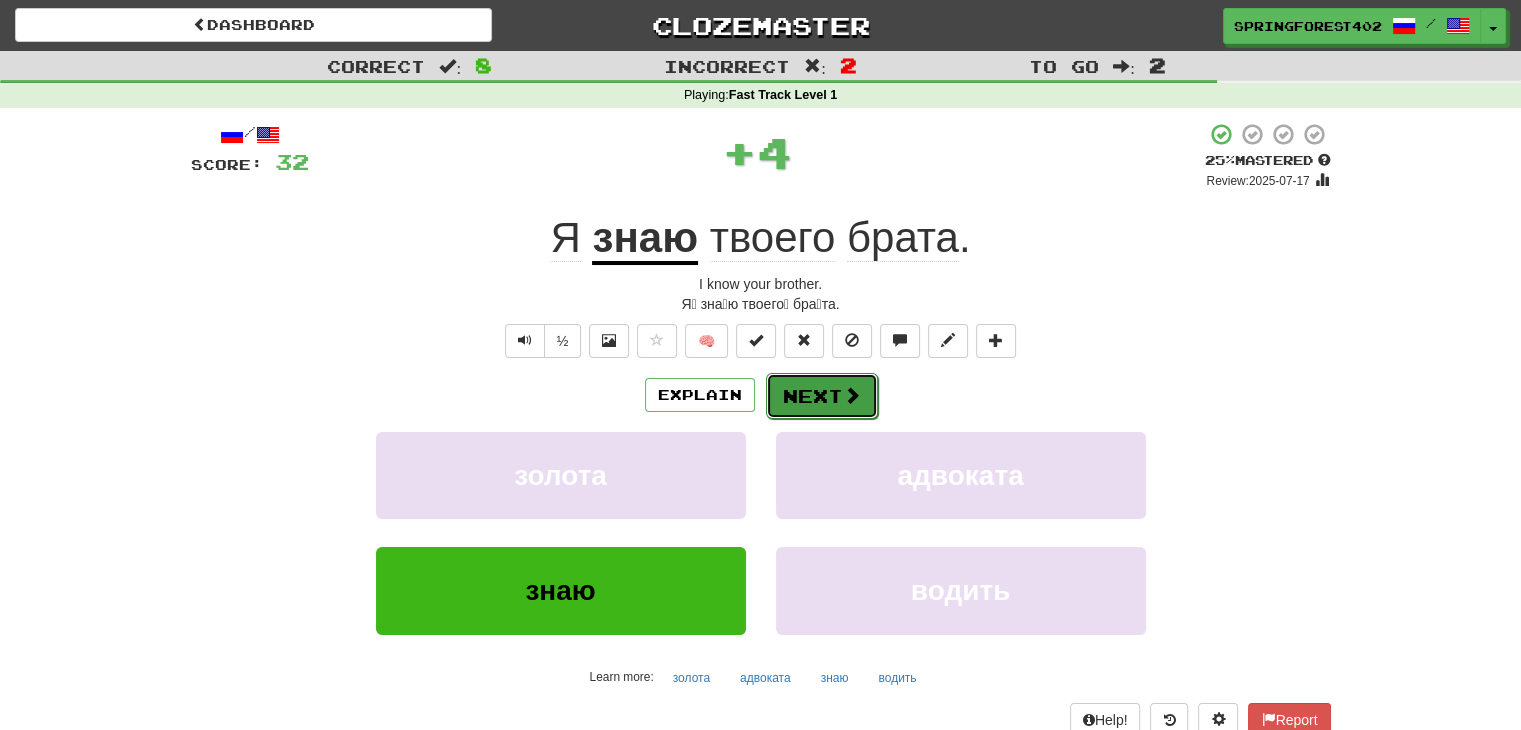 click on "Next" at bounding box center [822, 396] 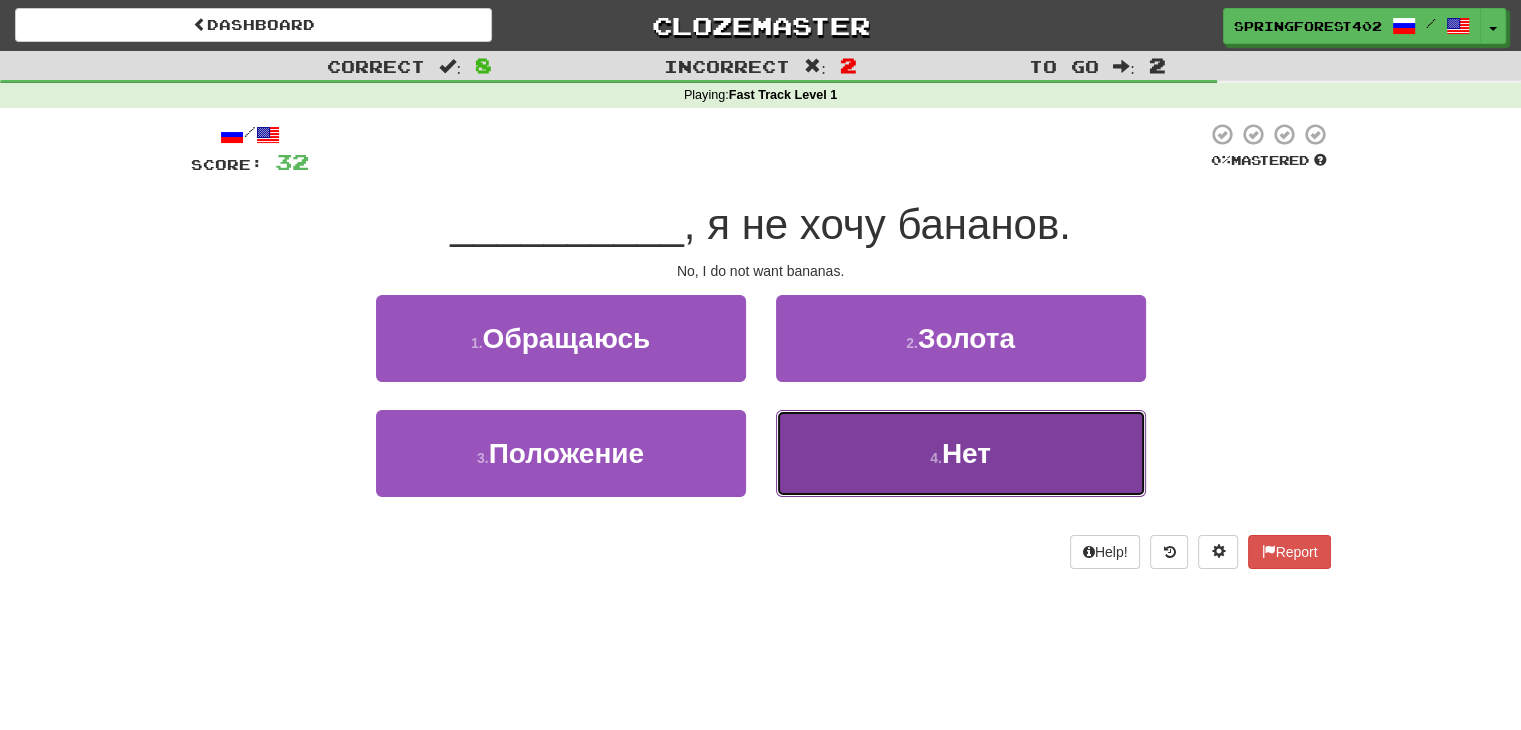 click on "4 .  Нет" at bounding box center (961, 453) 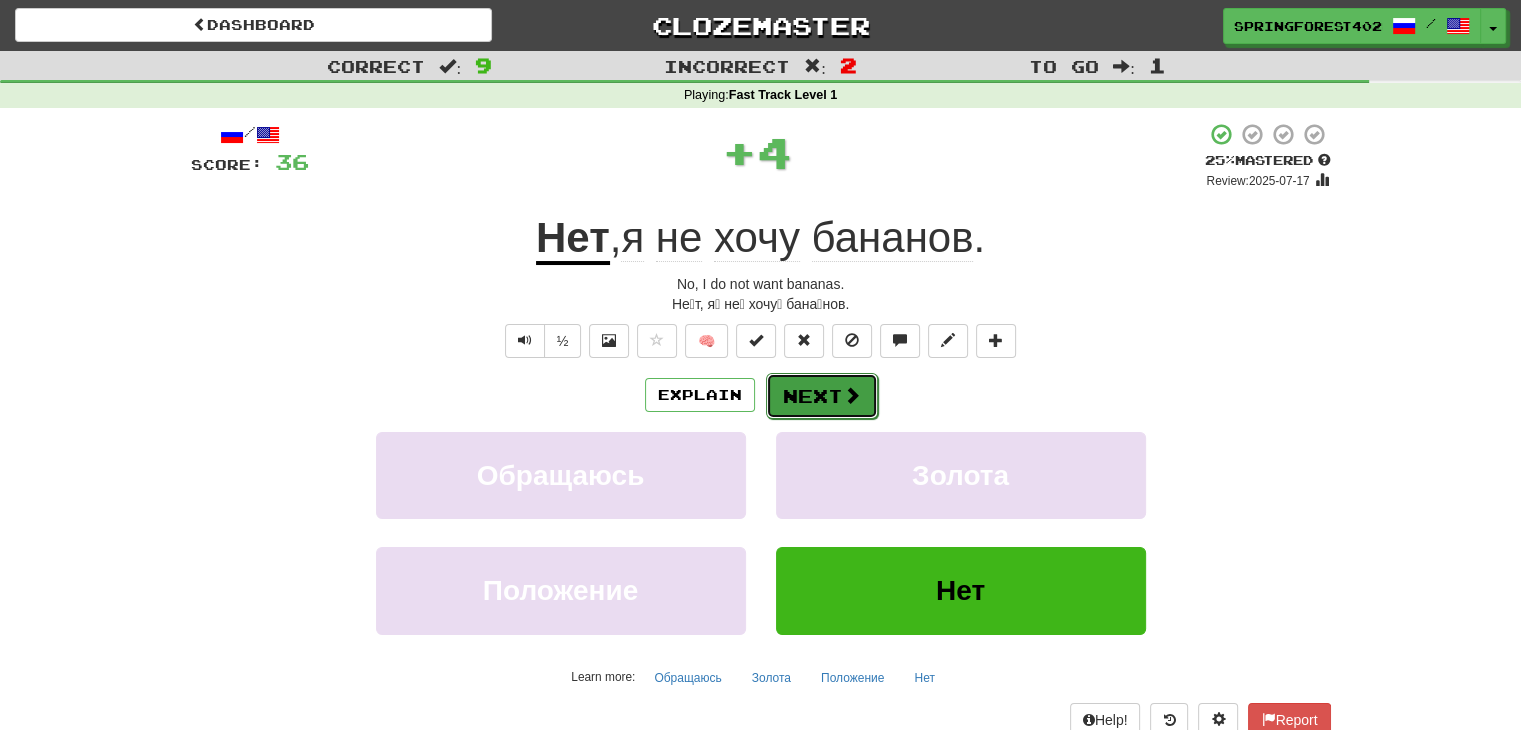 click on "Next" at bounding box center (822, 396) 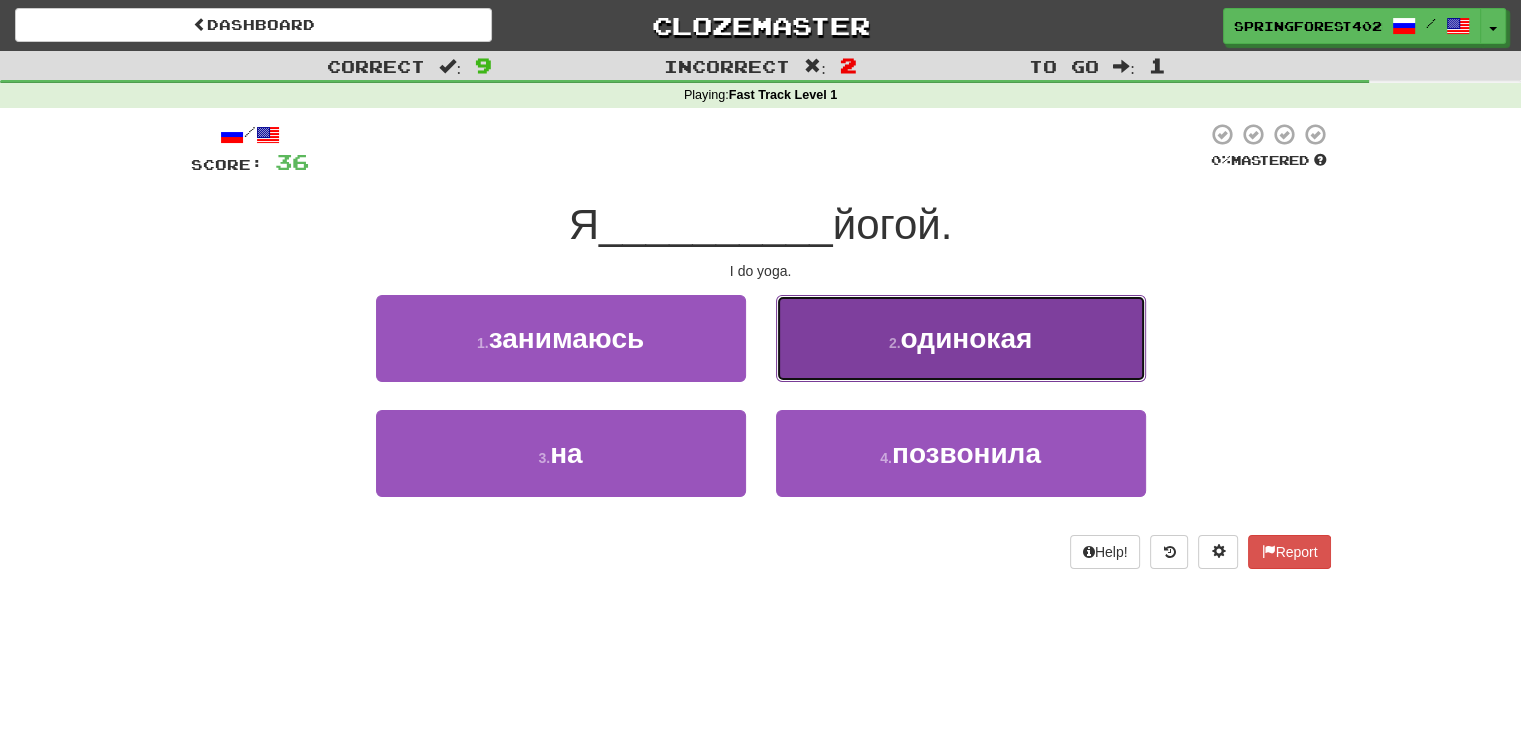 click on "2 .  одинокая" at bounding box center [961, 338] 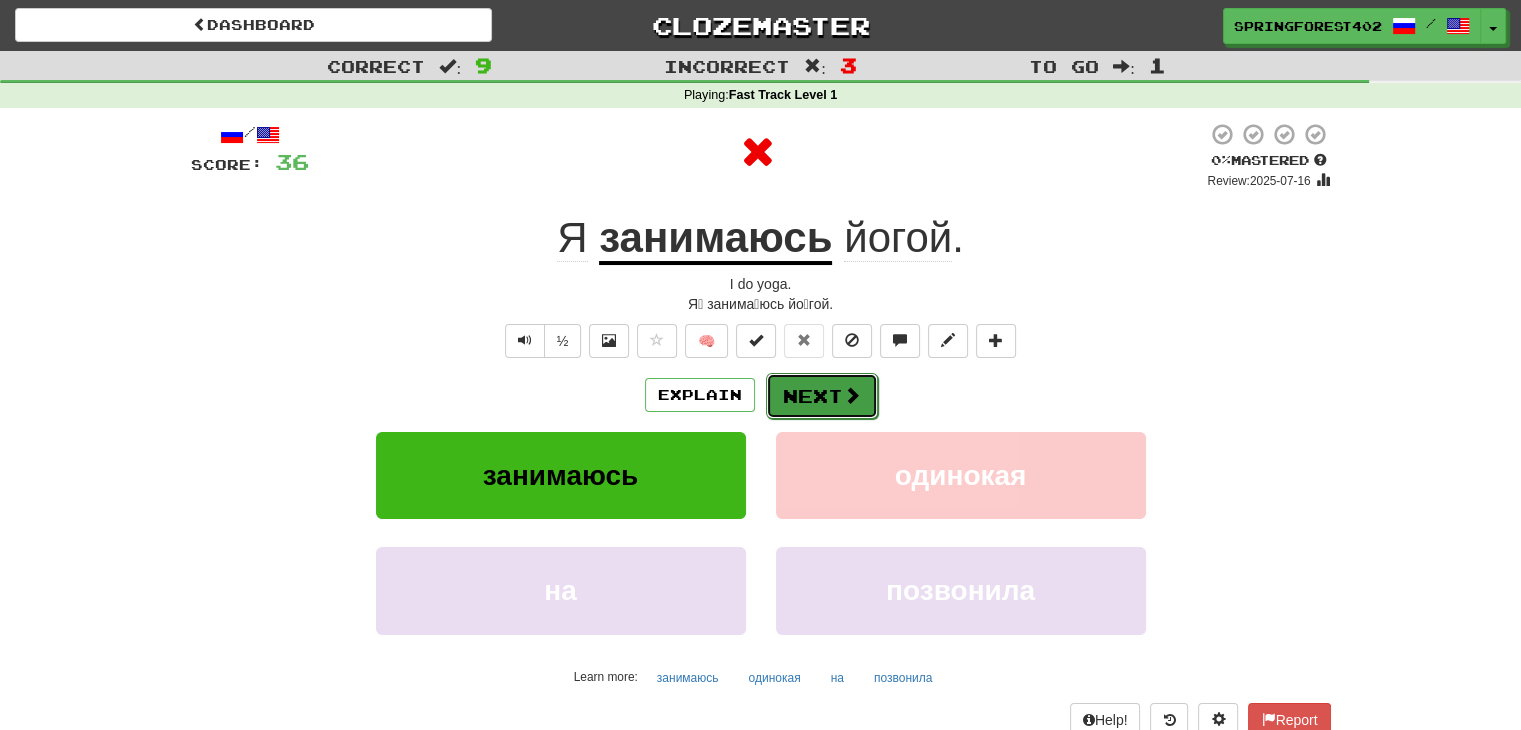 click on "Next" at bounding box center (822, 396) 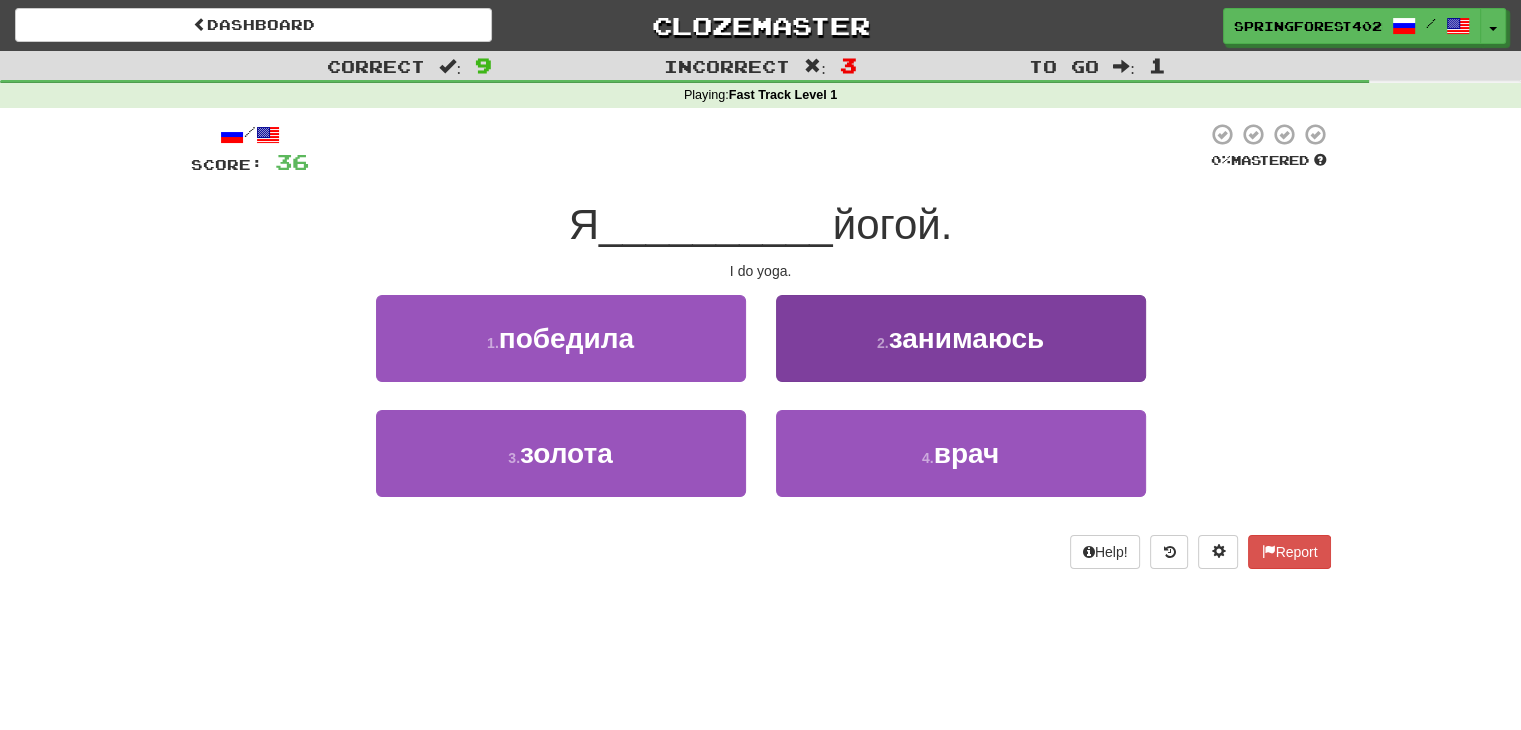 drag, startPoint x: 818, startPoint y: 385, endPoint x: 822, endPoint y: 372, distance: 13.601471 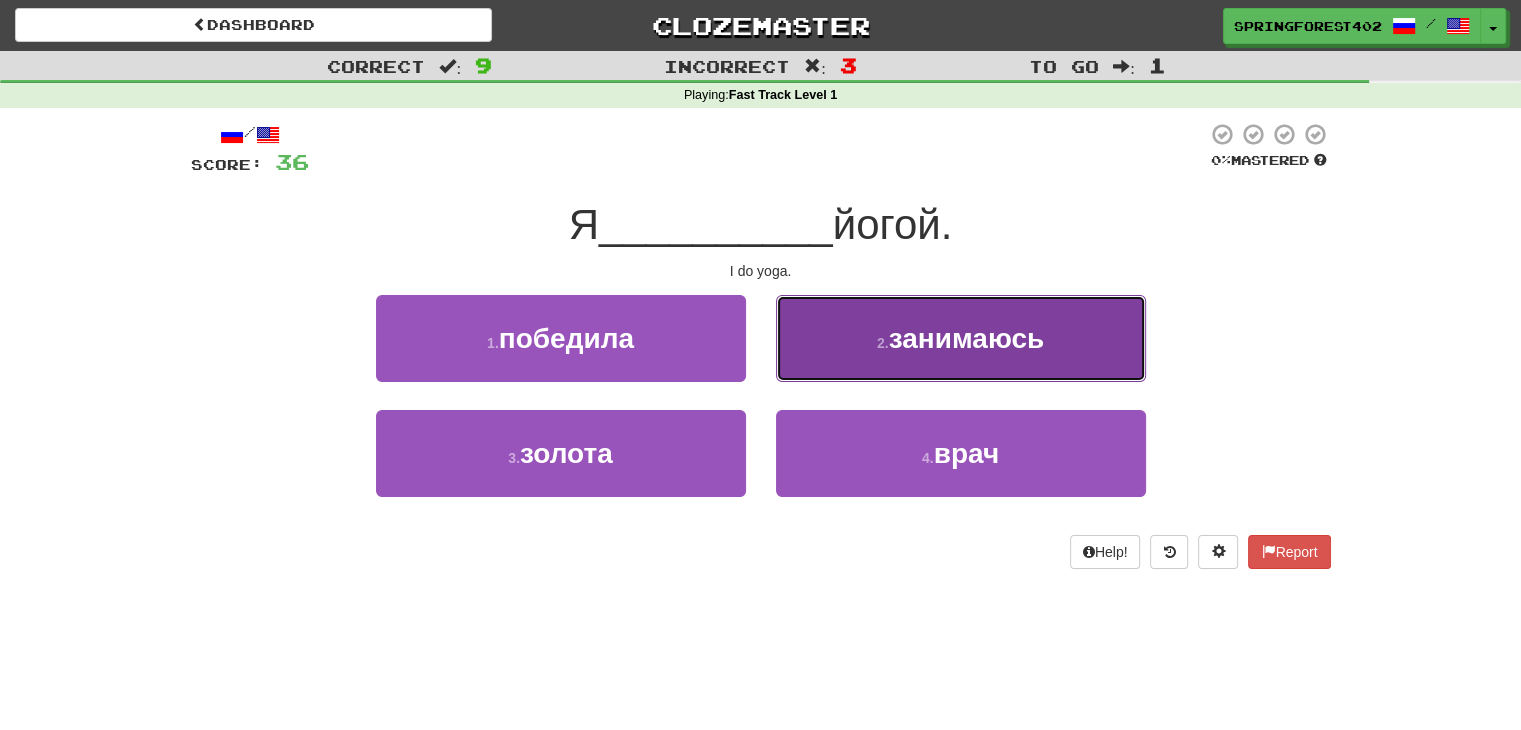 click on "2 .  занимаюсь" at bounding box center (961, 338) 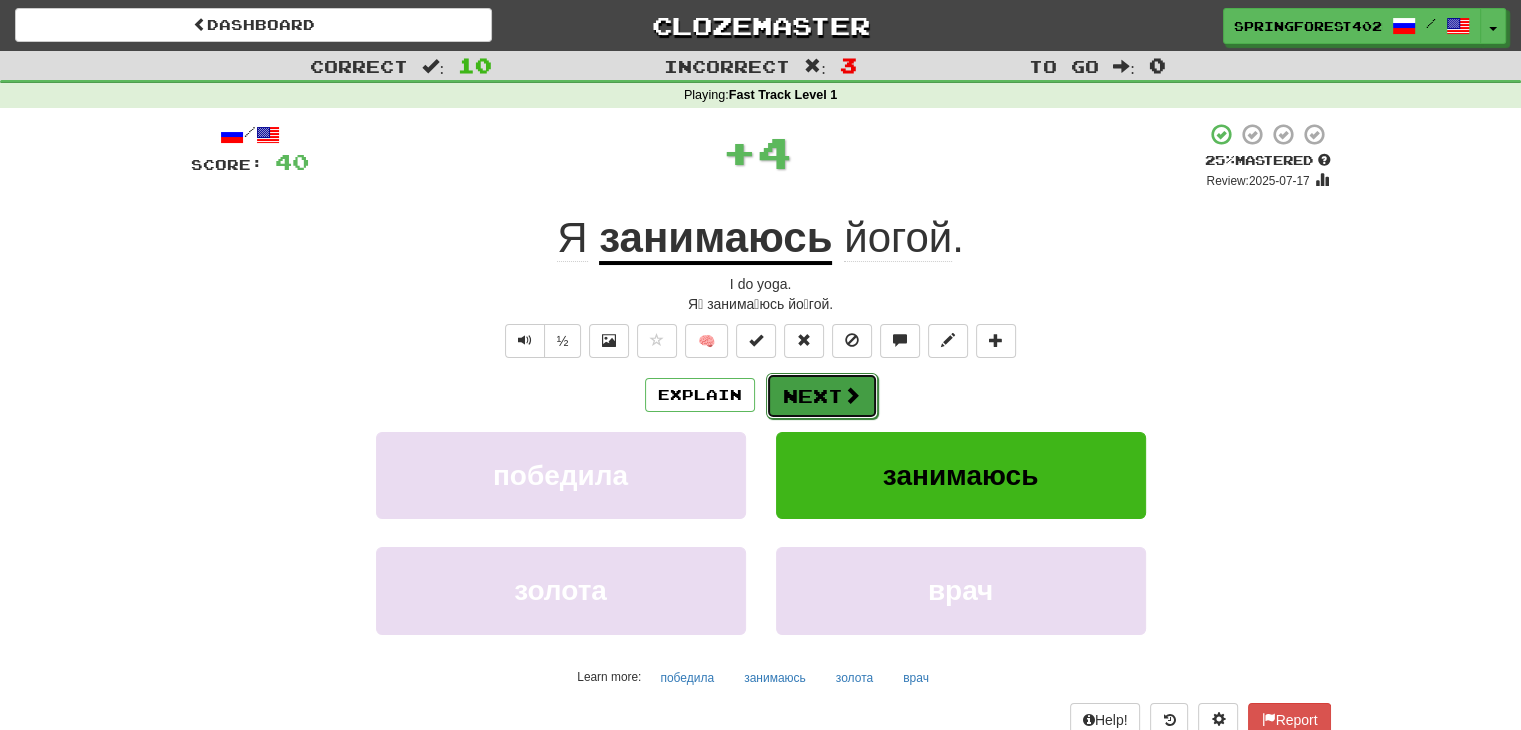 click on "Next" at bounding box center [822, 396] 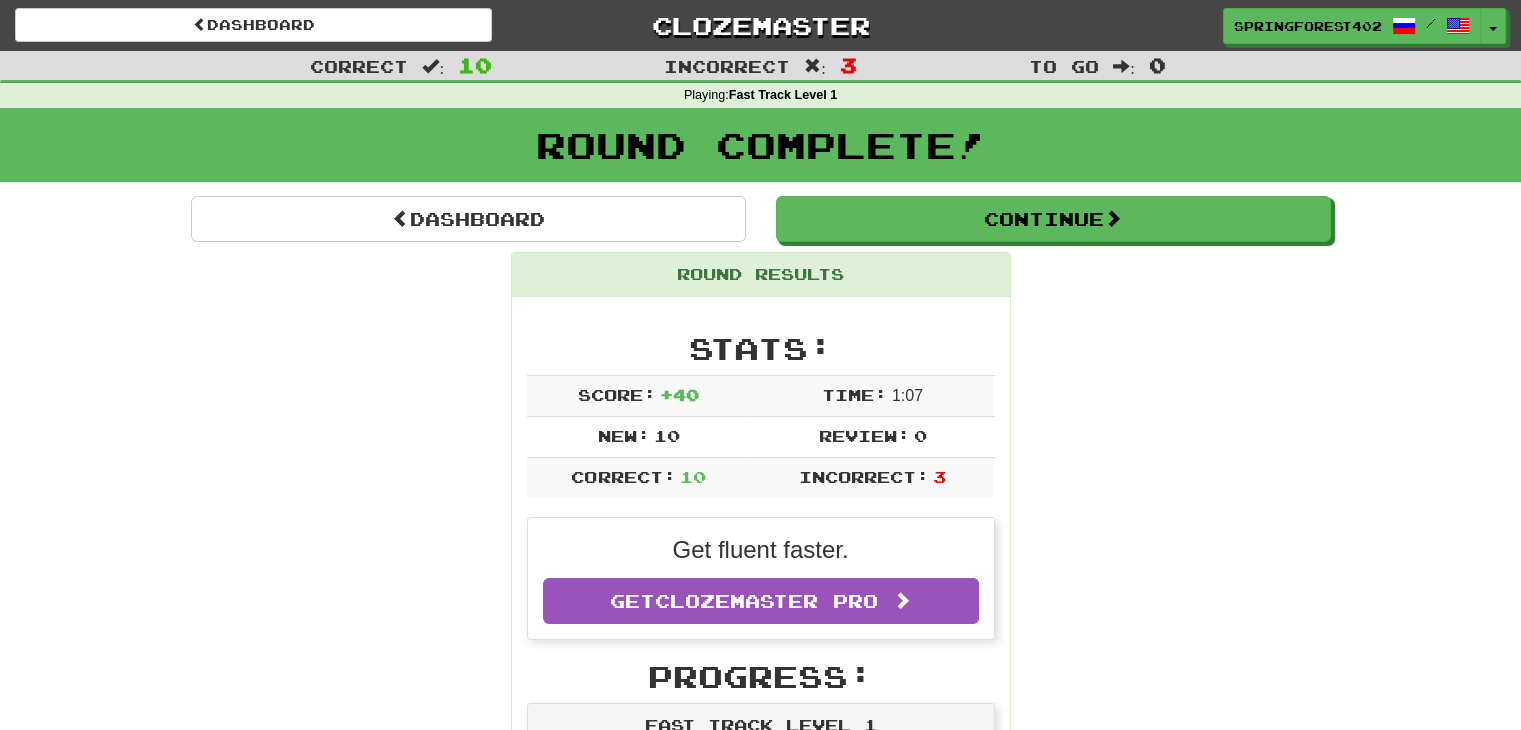 click on "Time:   1 : 0 7" at bounding box center (873, 395) 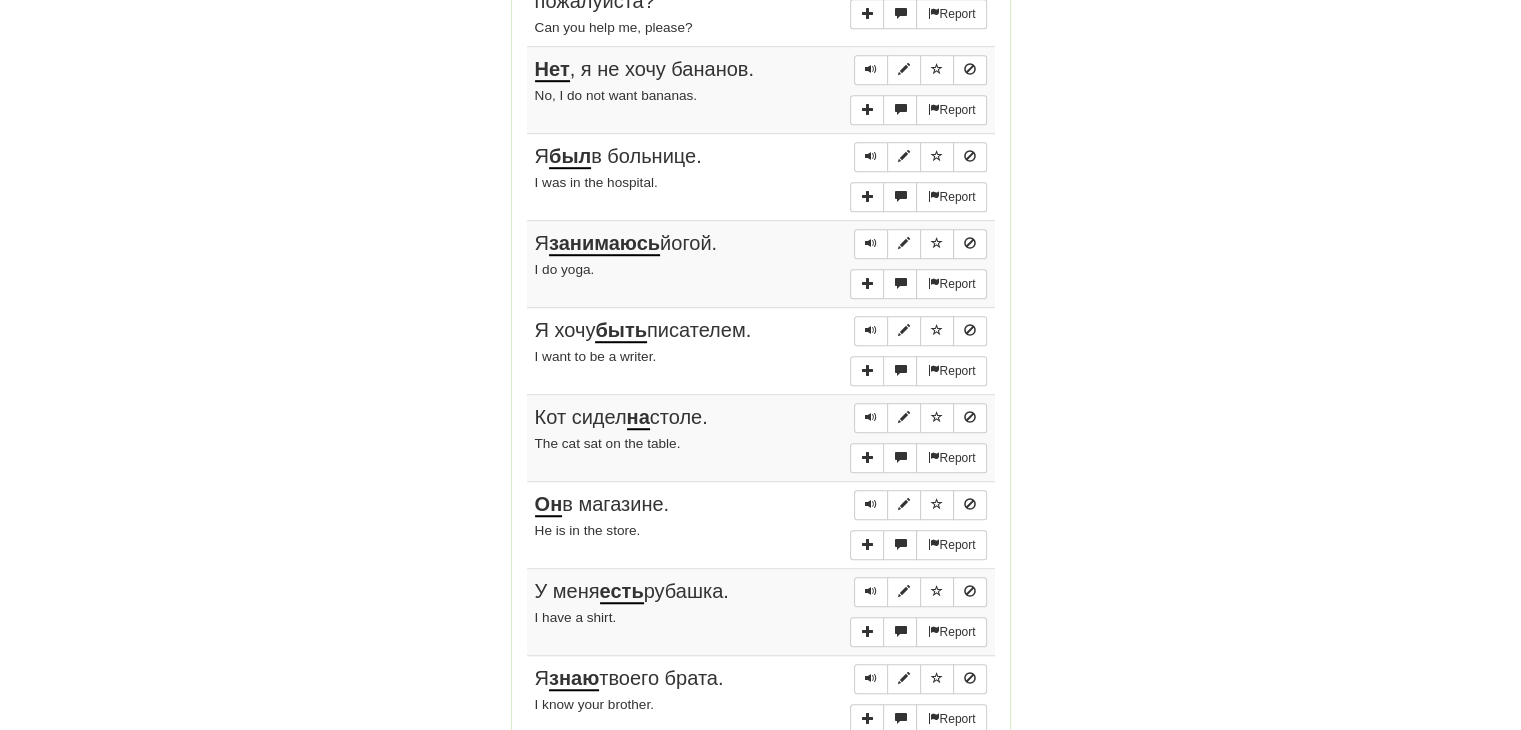 scroll, scrollTop: 2126, scrollLeft: 0, axis: vertical 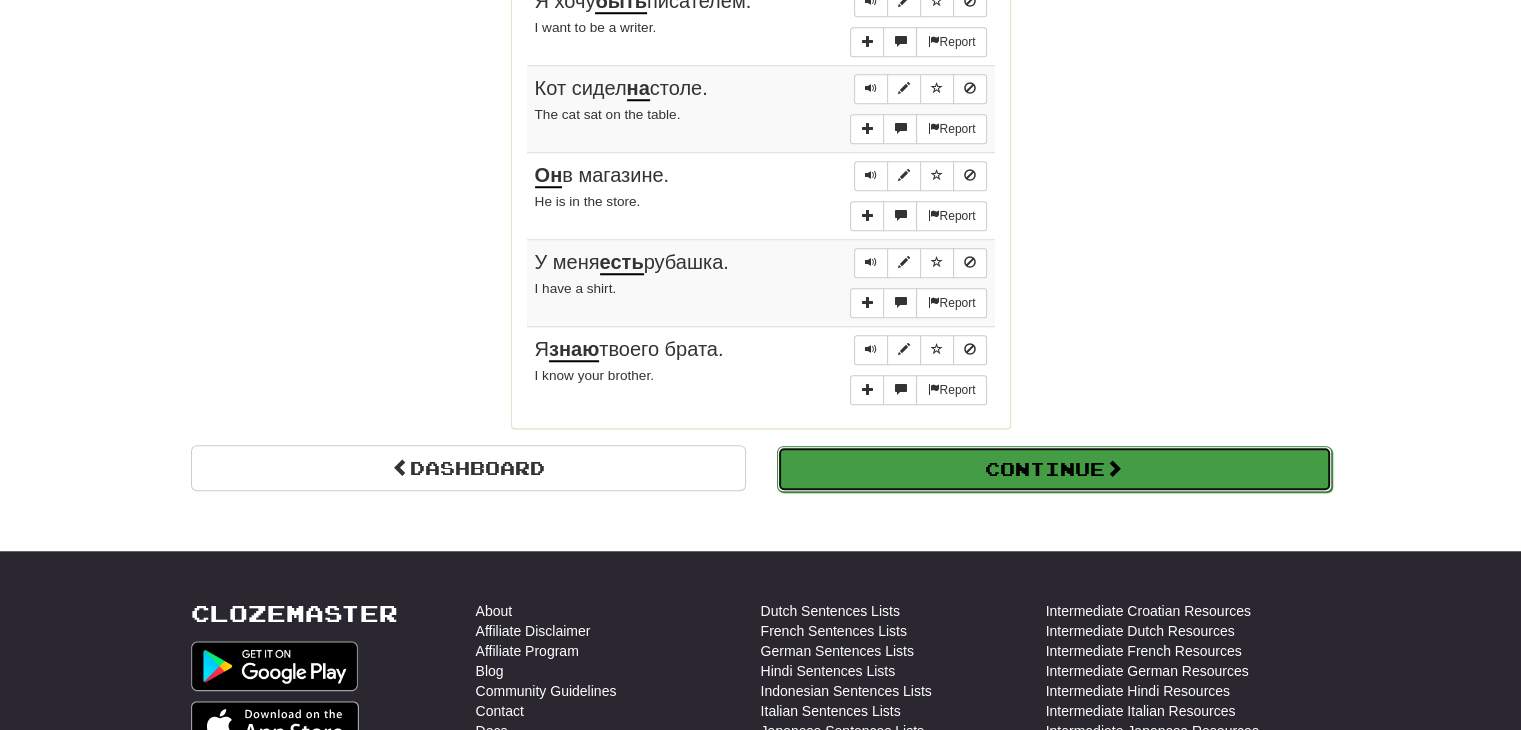 click on "Continue" at bounding box center [1054, 469] 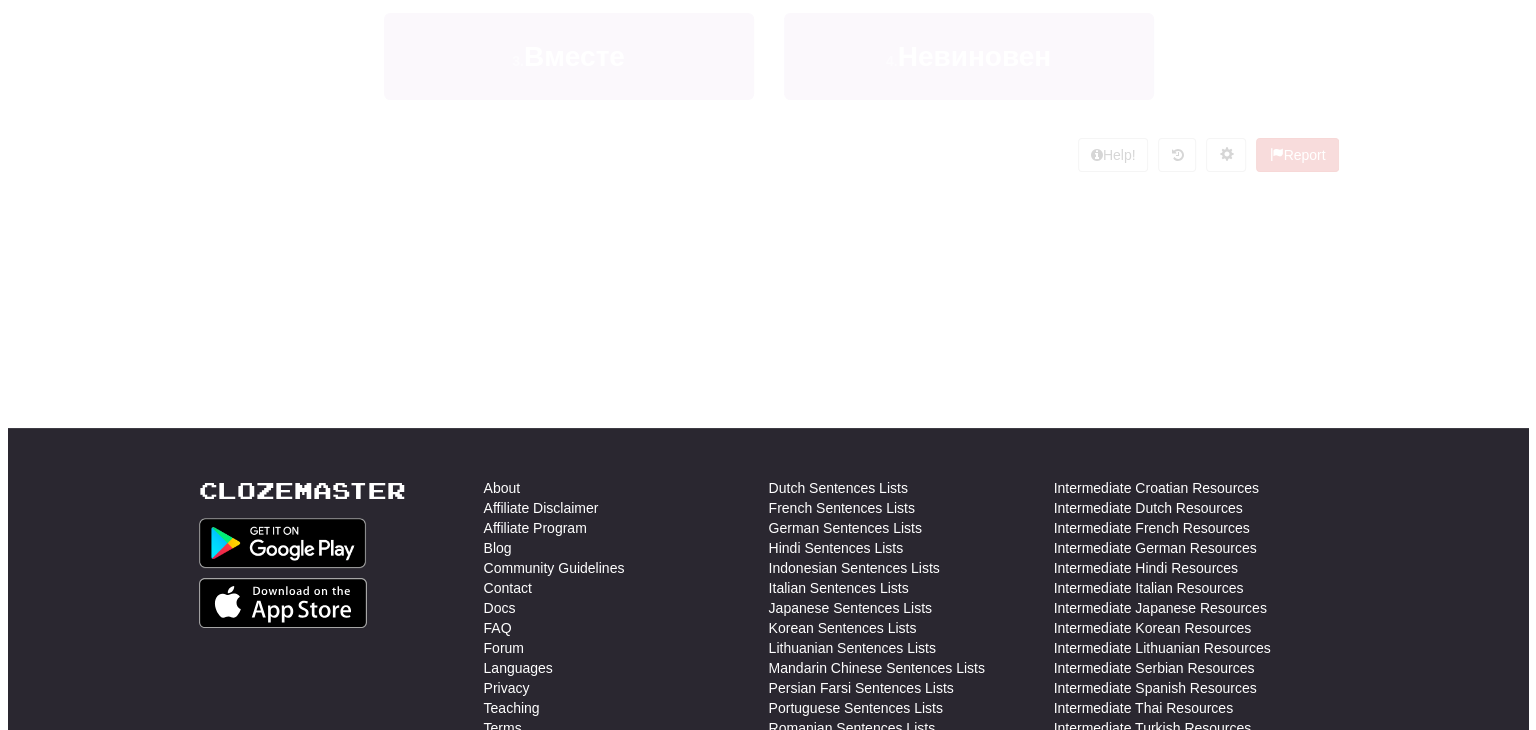 scroll, scrollTop: 0, scrollLeft: 0, axis: both 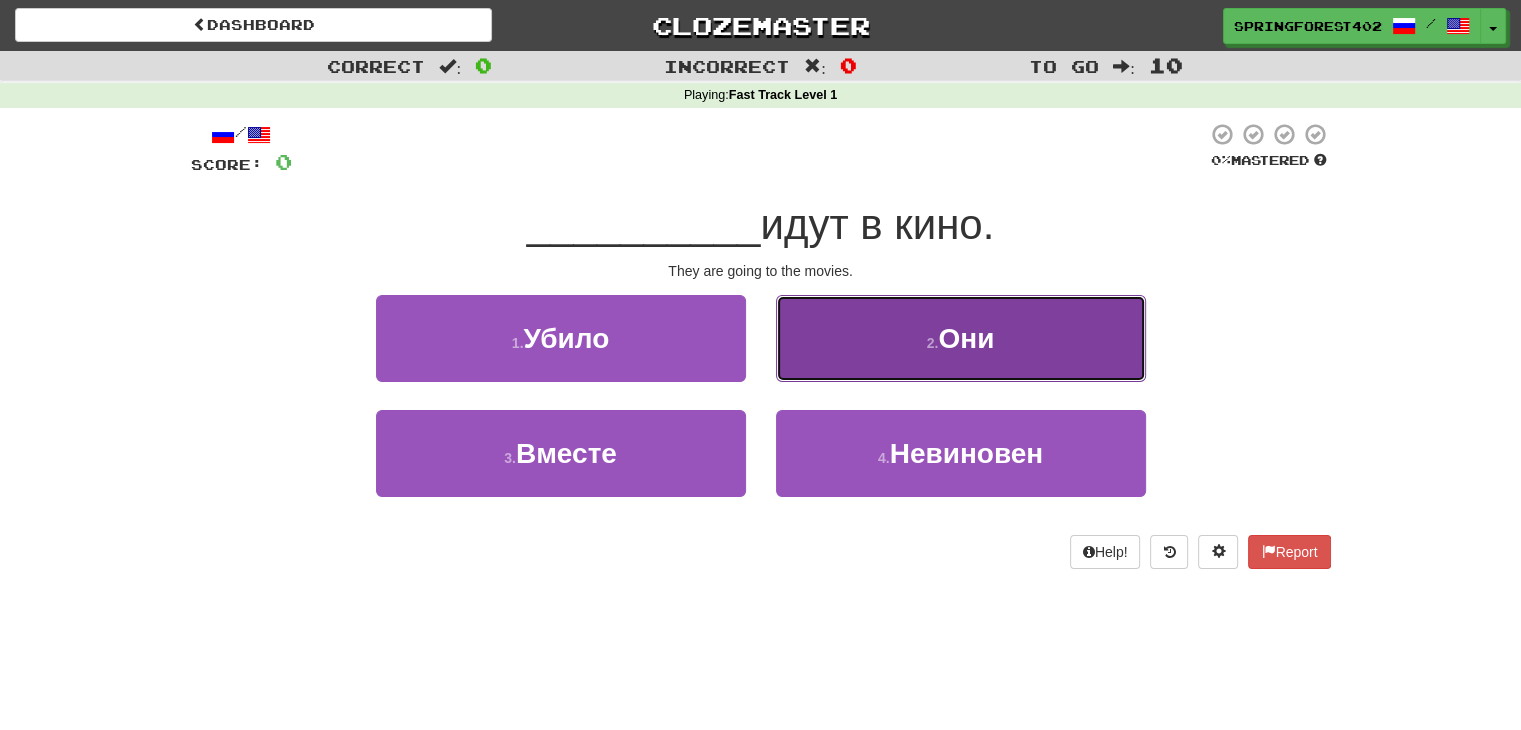 click on "2 ." at bounding box center [933, 343] 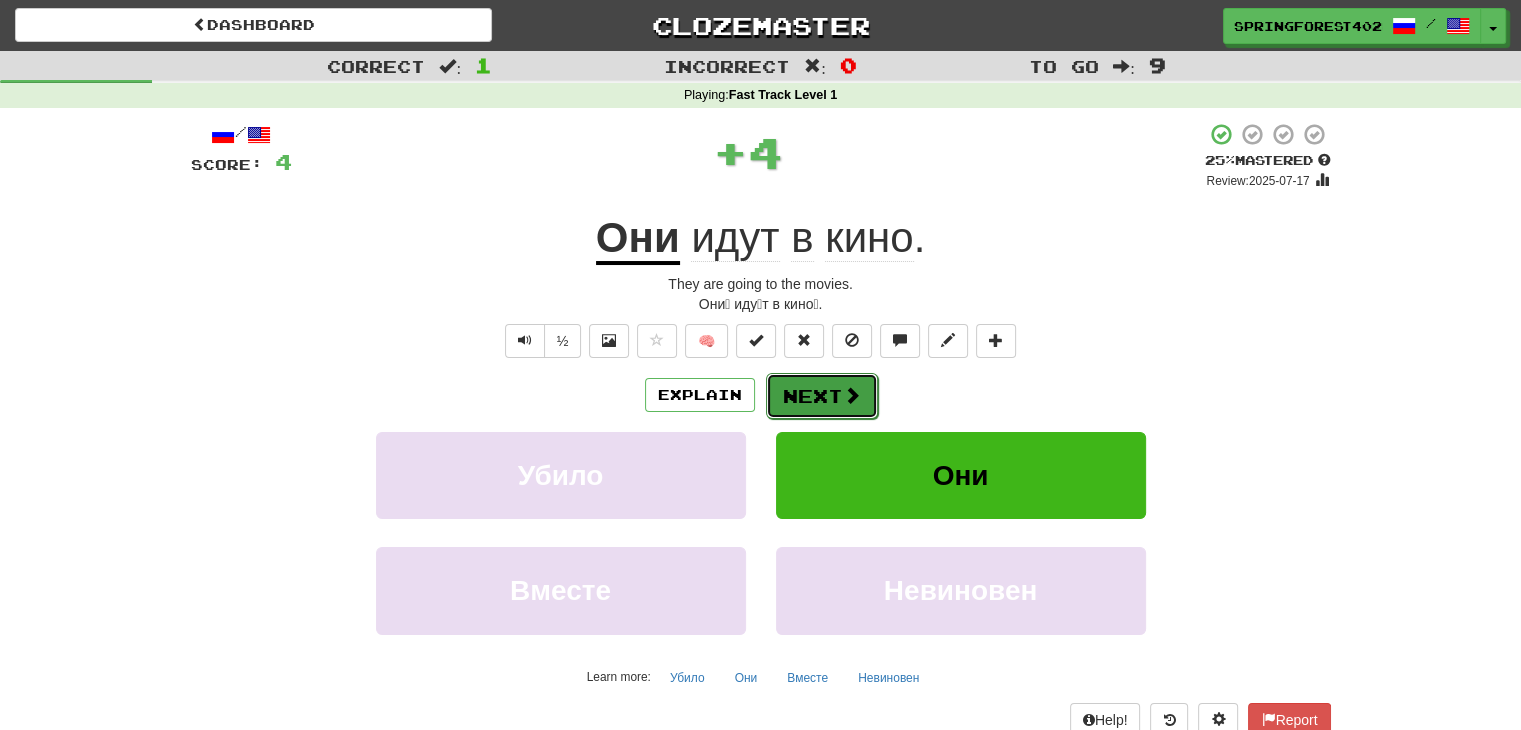 click on "Next" at bounding box center (822, 396) 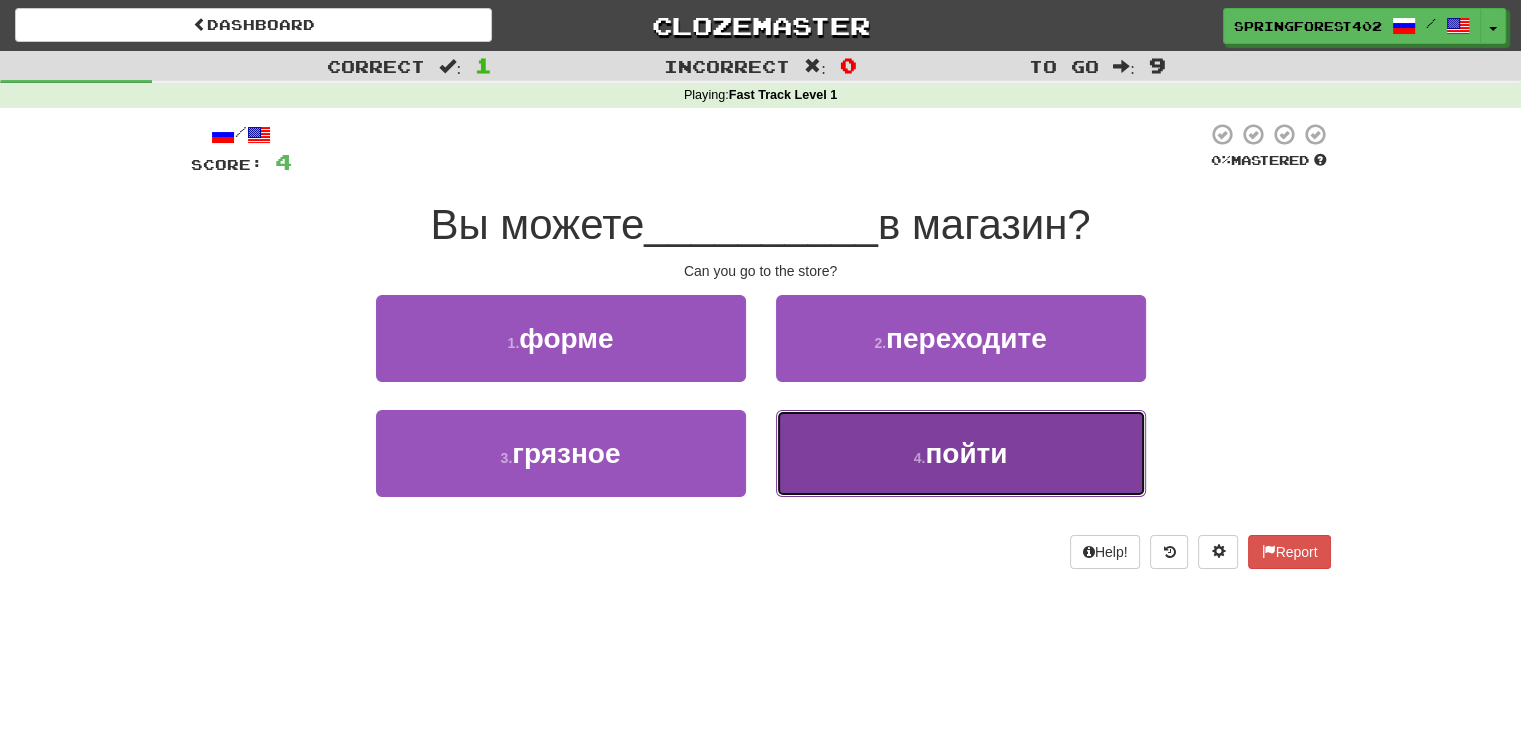 click on "4 .  пойти" at bounding box center (961, 453) 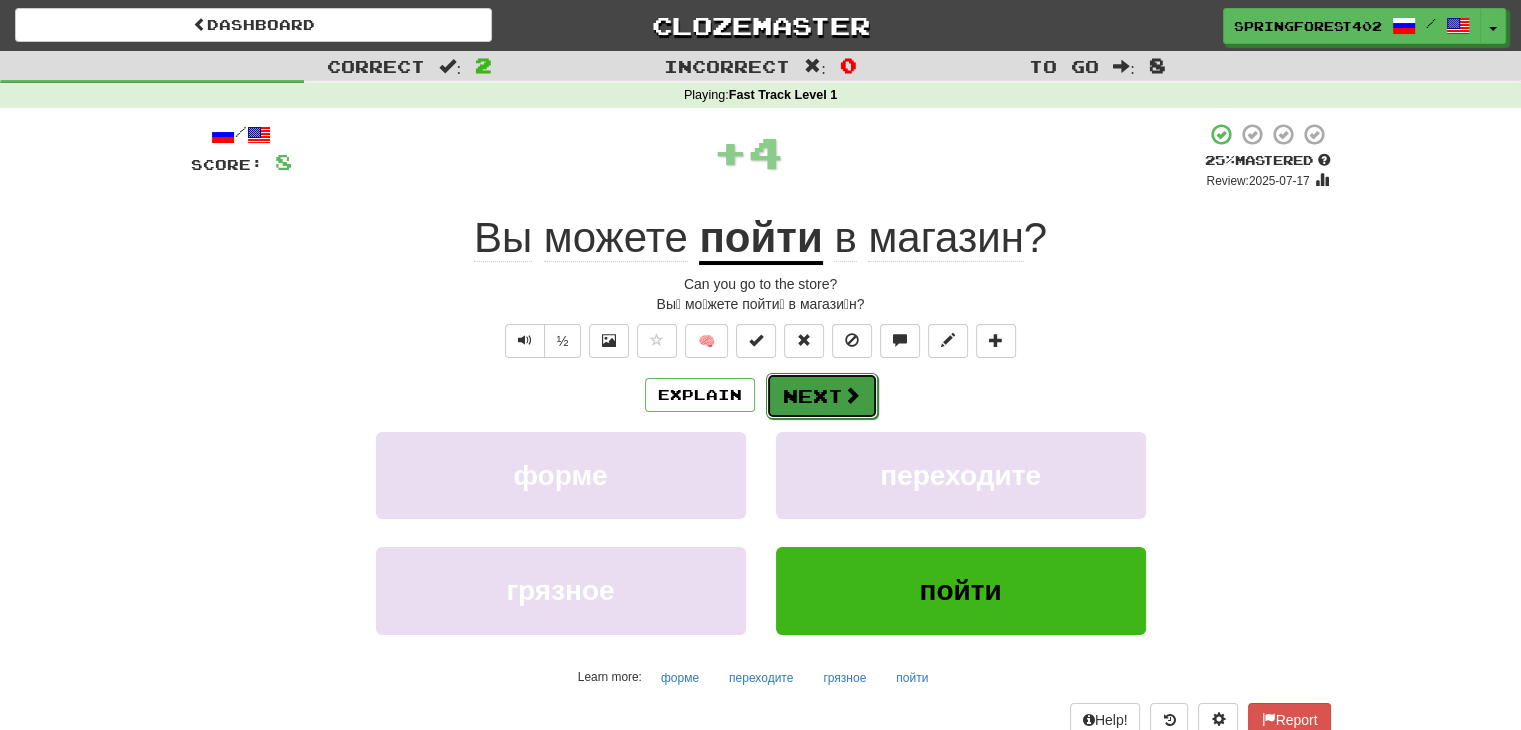 click on "Next" at bounding box center (822, 396) 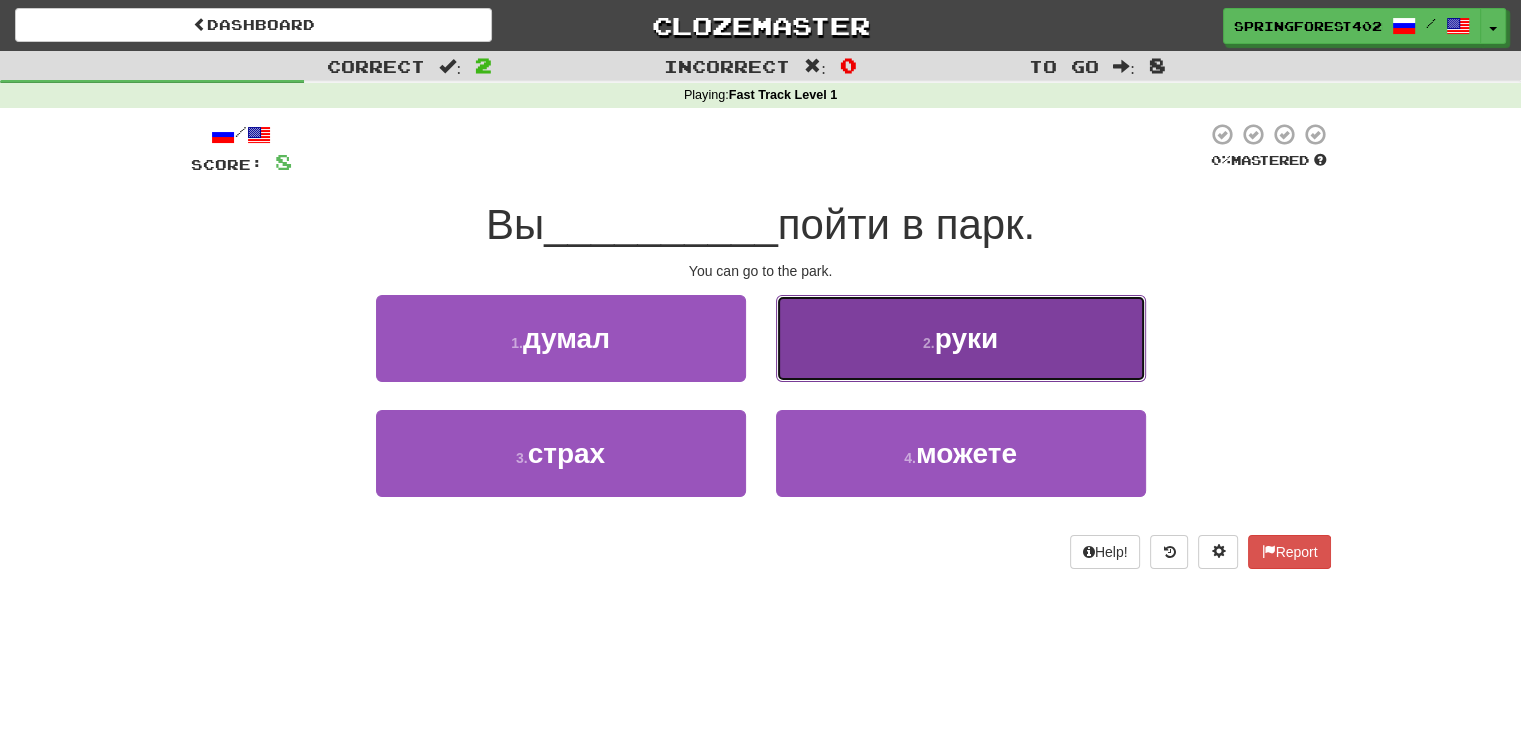 click on "2 .  руки" at bounding box center [961, 338] 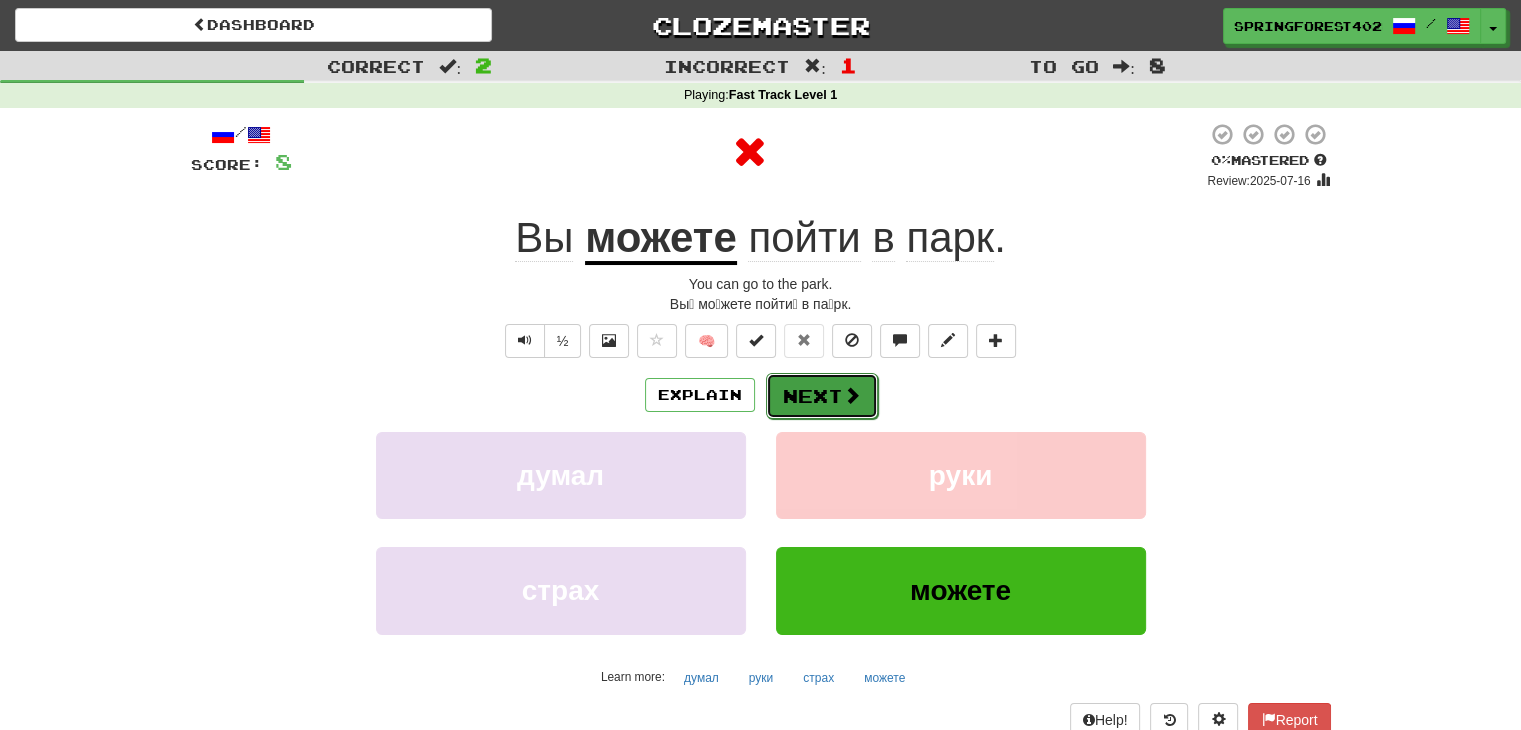 click on "Next" at bounding box center (822, 396) 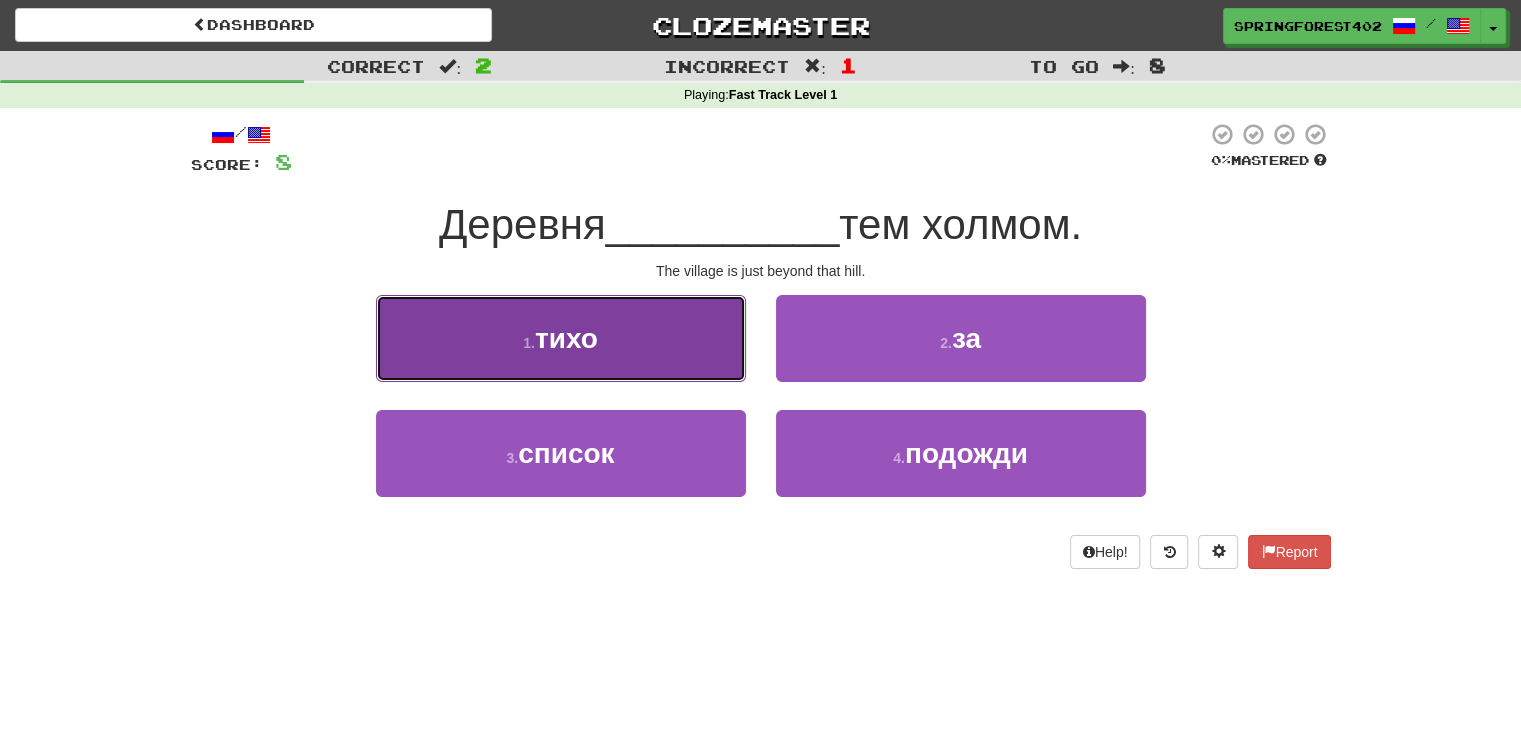 click on "1 .  тихо" at bounding box center [561, 338] 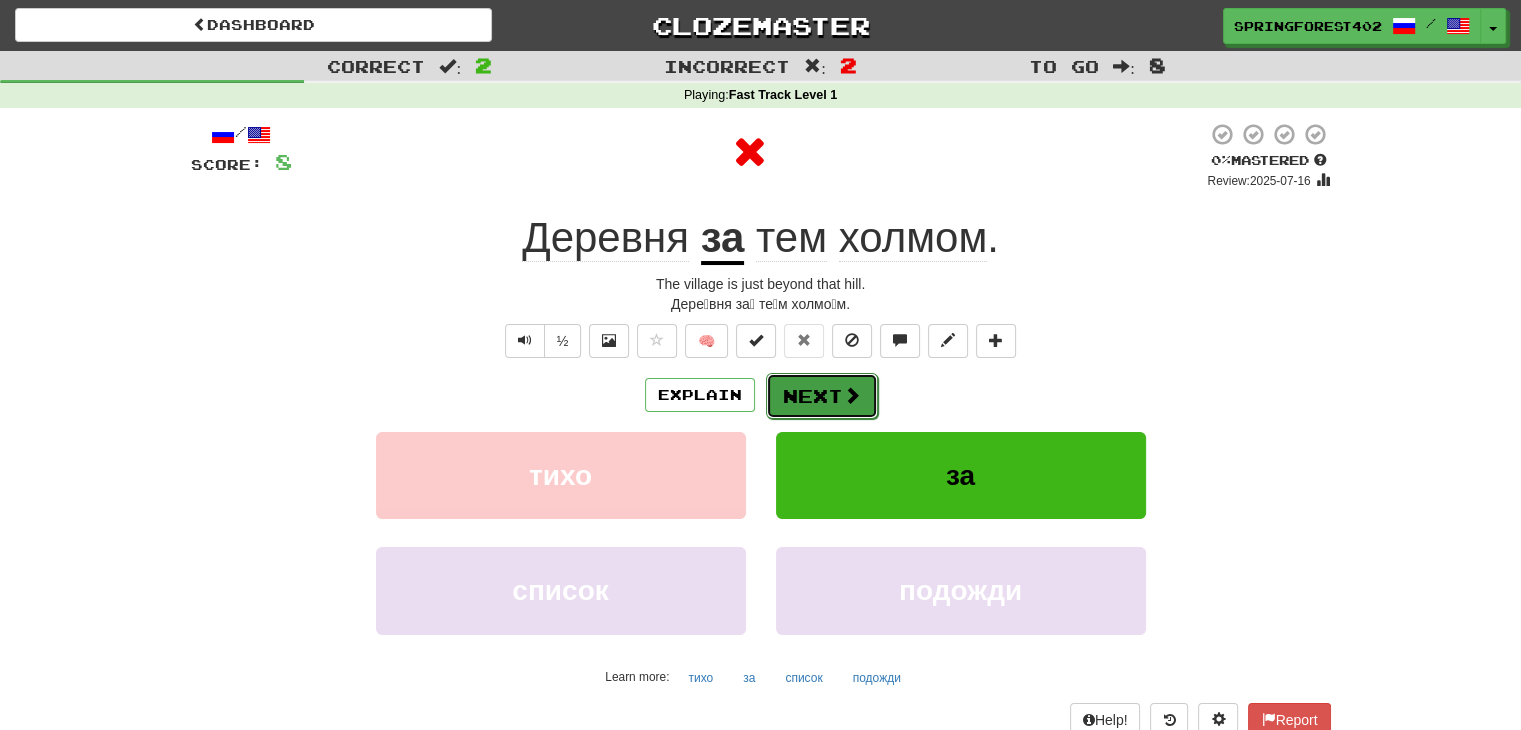 click on "Next" at bounding box center [822, 396] 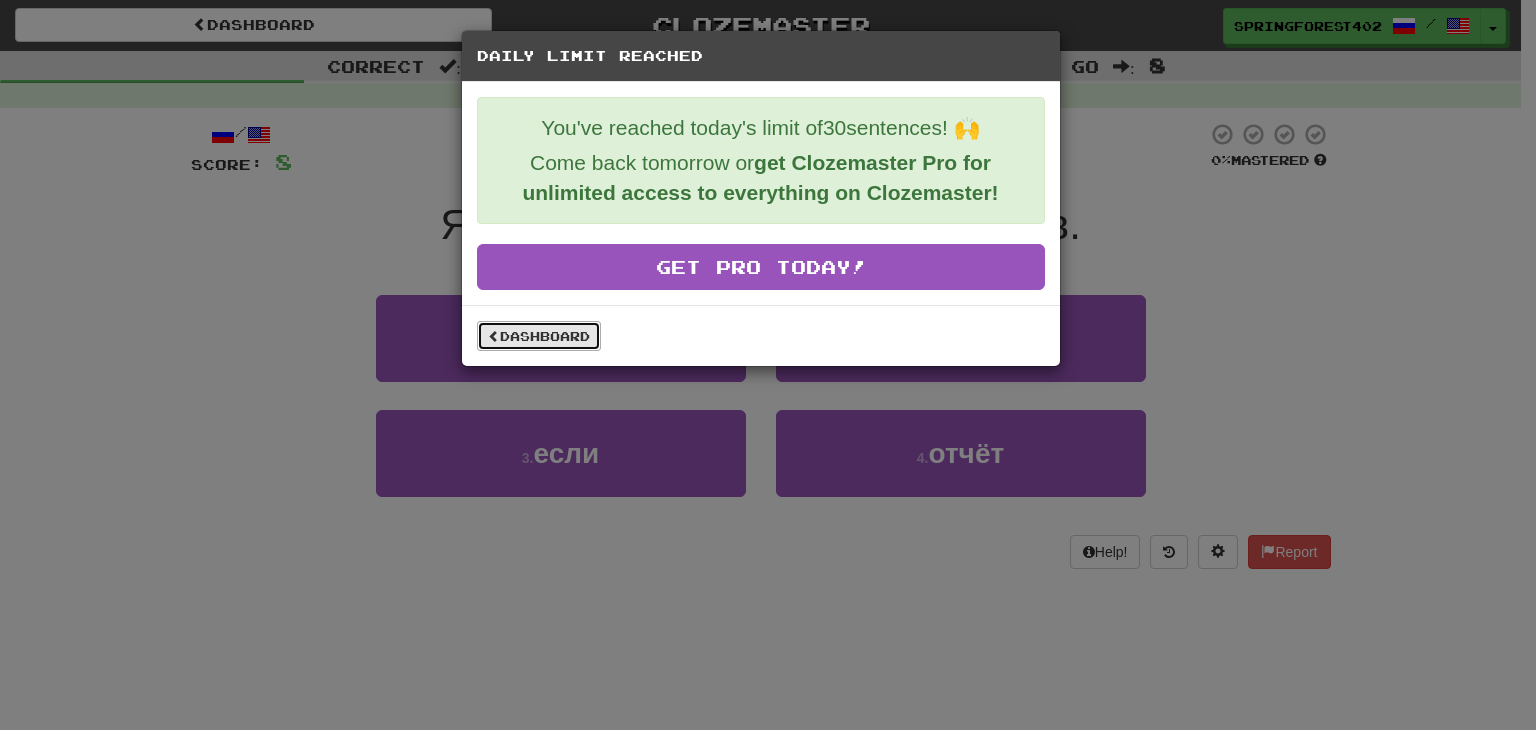click on "Dashboard" at bounding box center [539, 336] 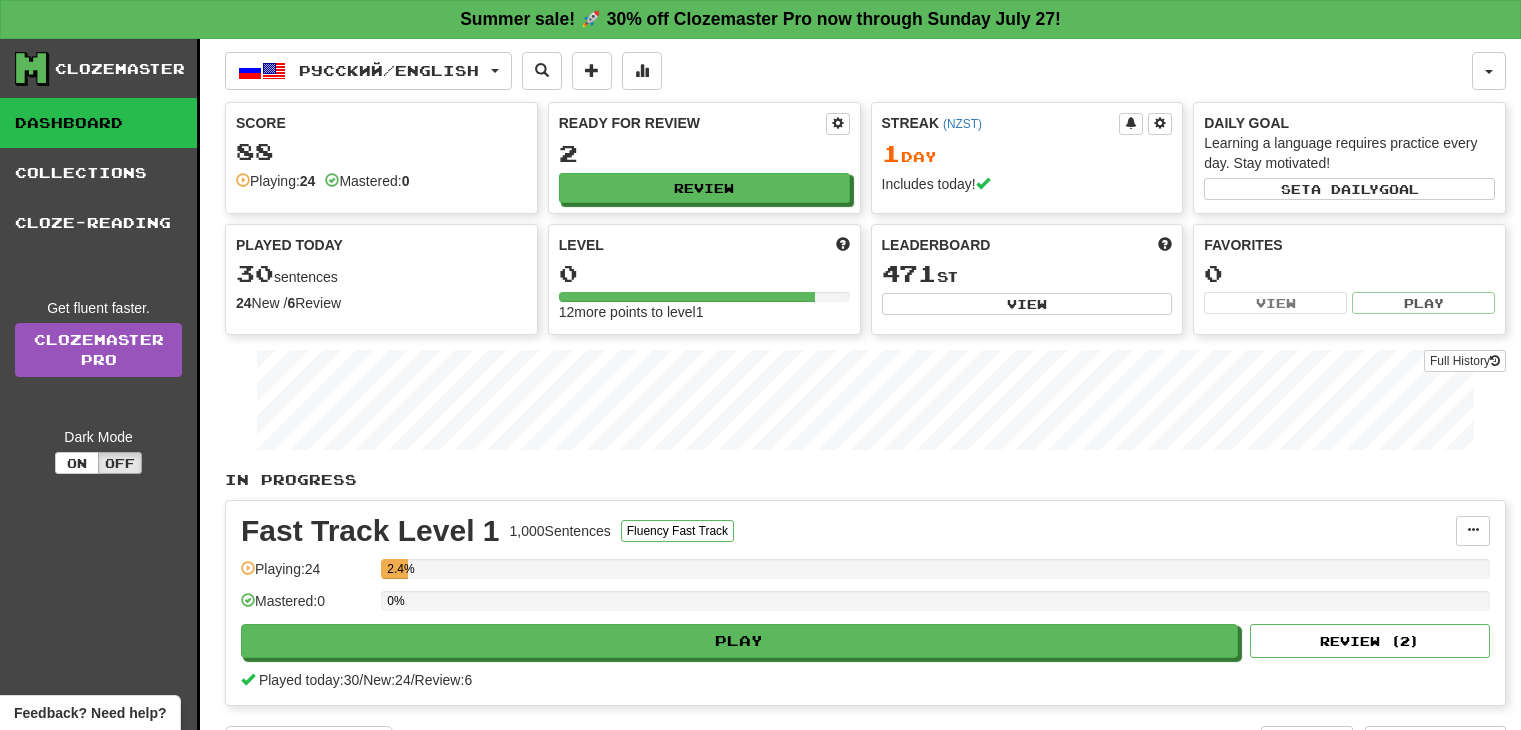 scroll, scrollTop: 0, scrollLeft: 0, axis: both 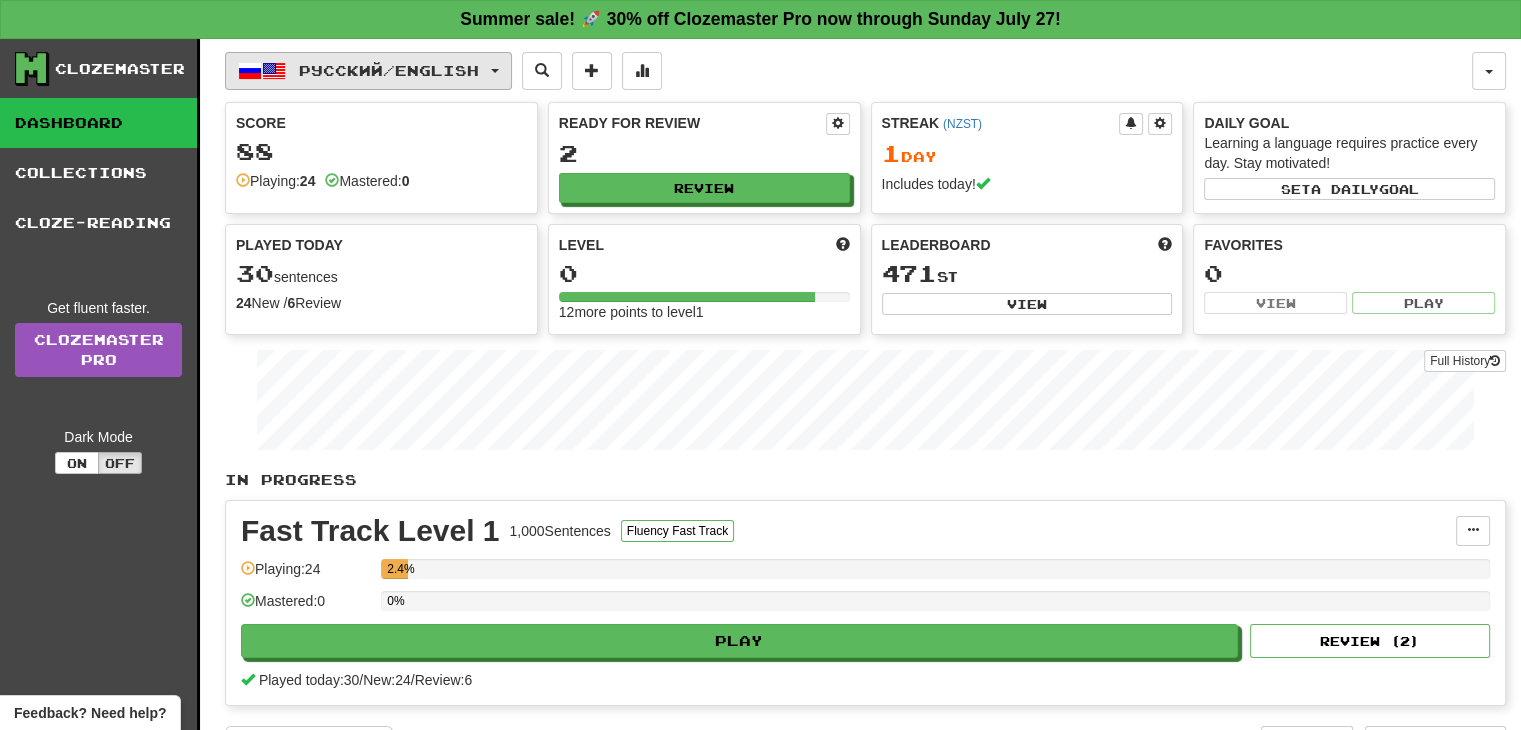 click on "Русский  /  English" at bounding box center (389, 70) 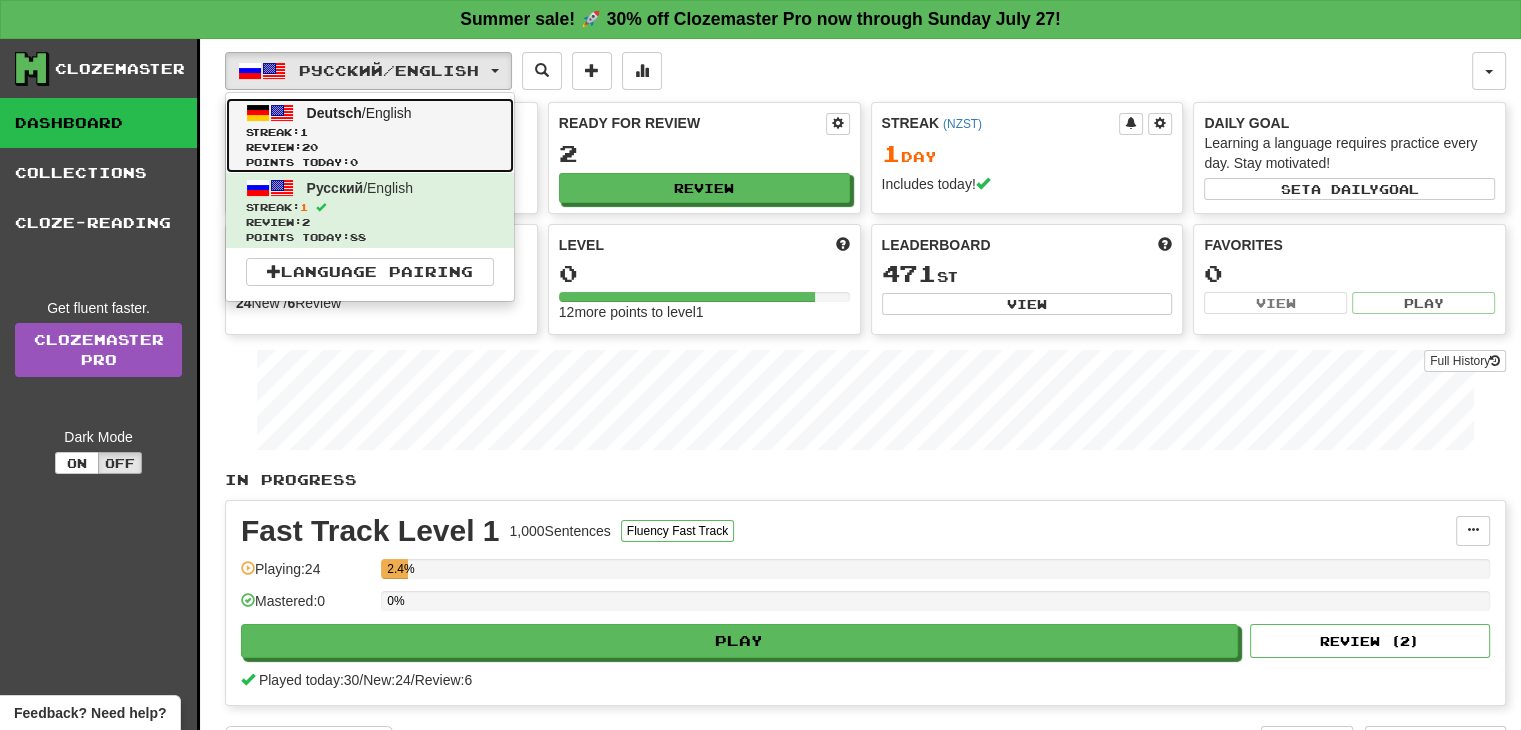 click on "Review:  20" at bounding box center [370, 147] 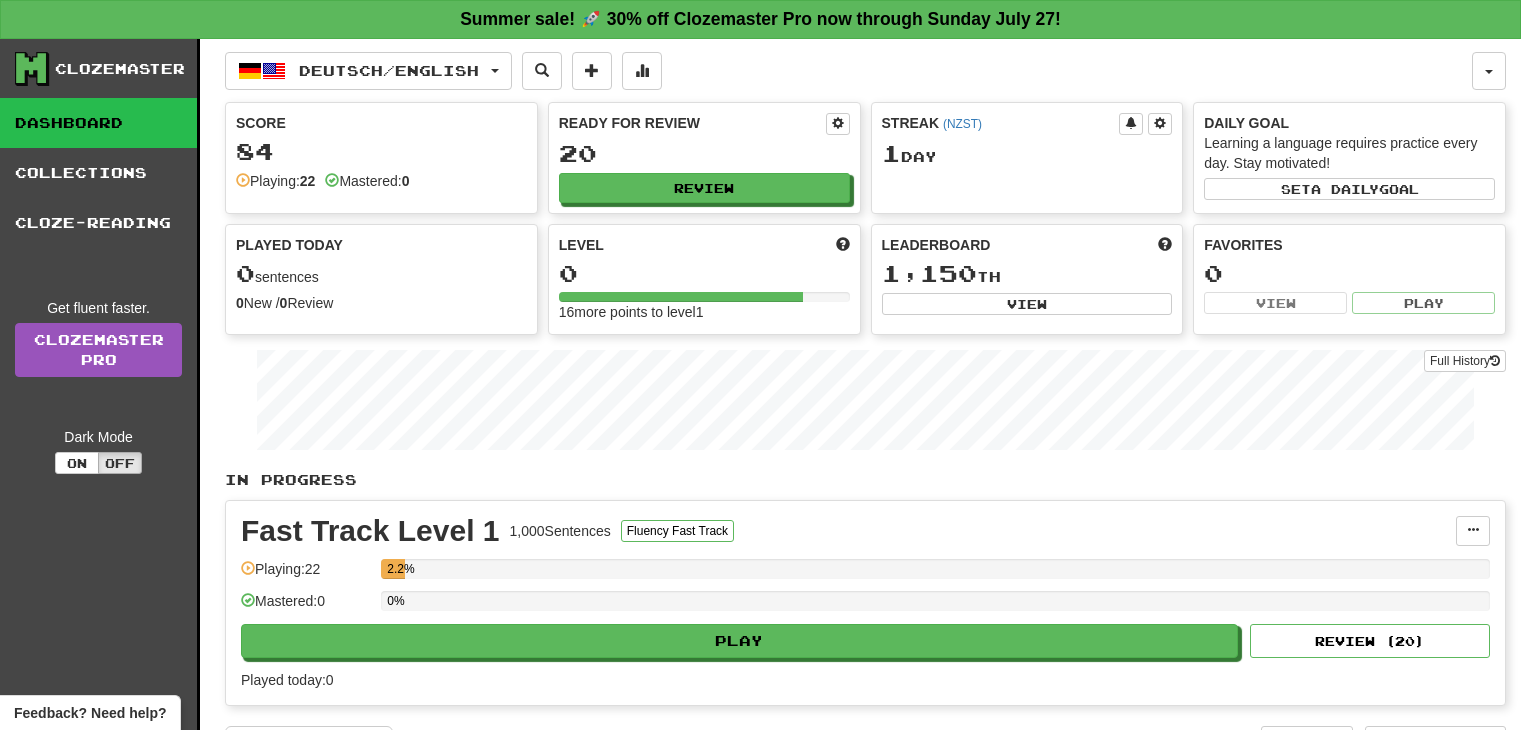 scroll, scrollTop: 0, scrollLeft: 0, axis: both 